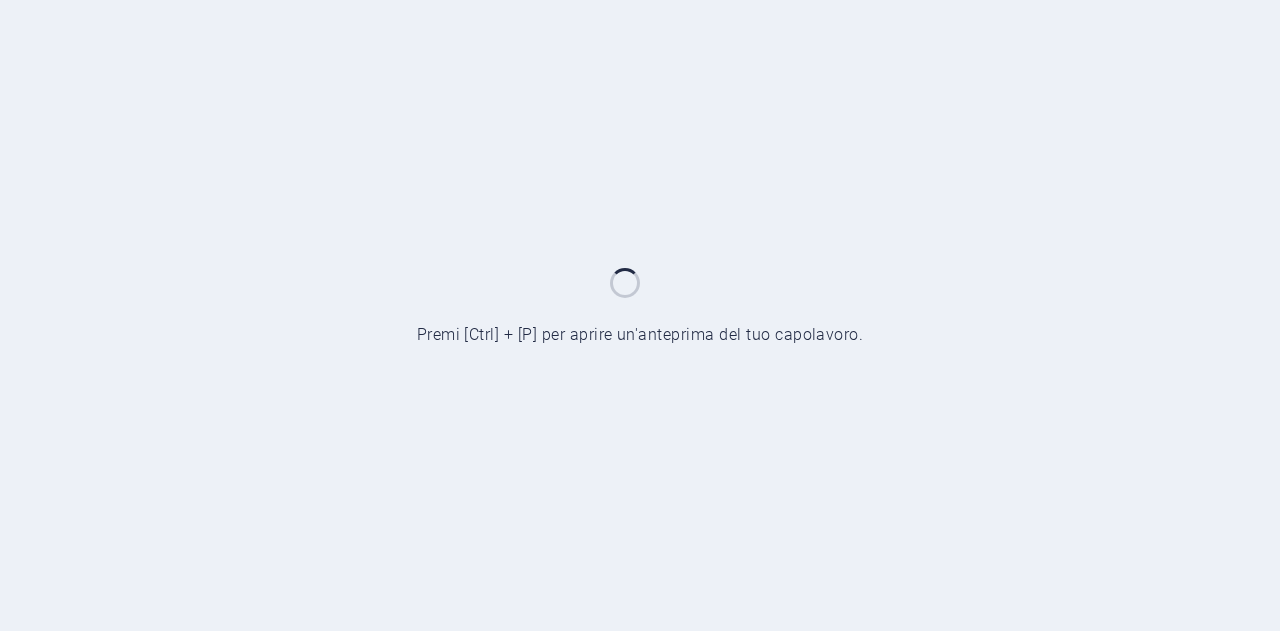 scroll, scrollTop: 0, scrollLeft: 0, axis: both 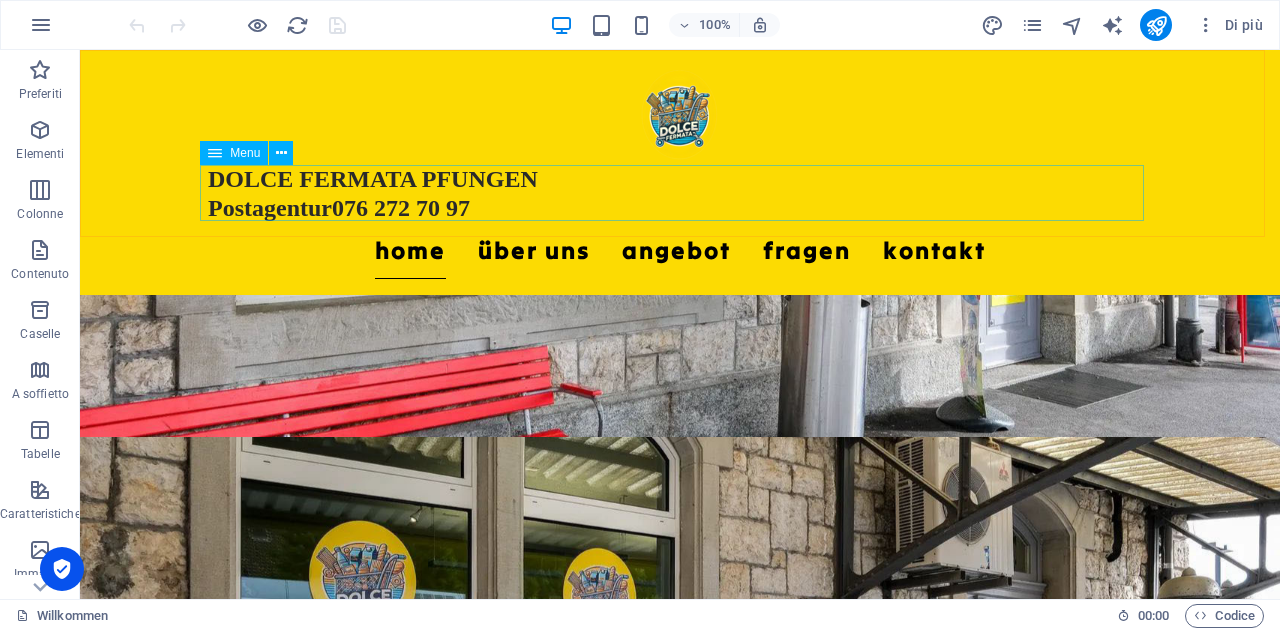 click on "Home Über uns Angebot Fragen Kontakt" at bounding box center [680, 251] 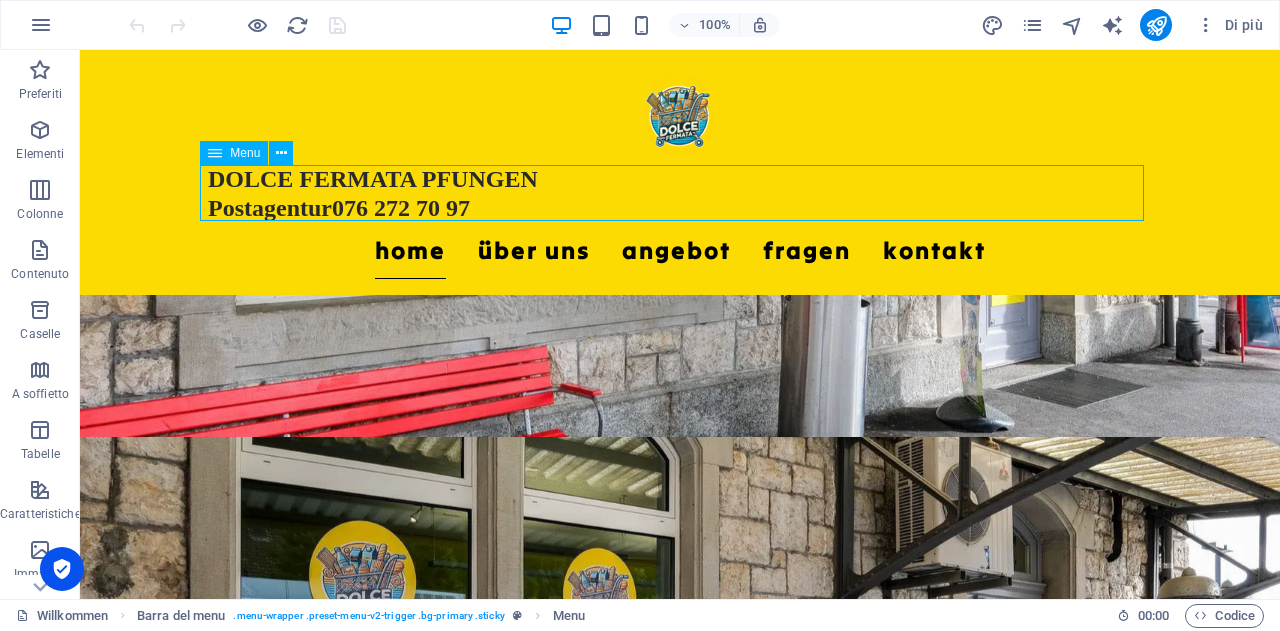 click on "Home Über uns Angebot Fragen Kontakt" at bounding box center [680, 251] 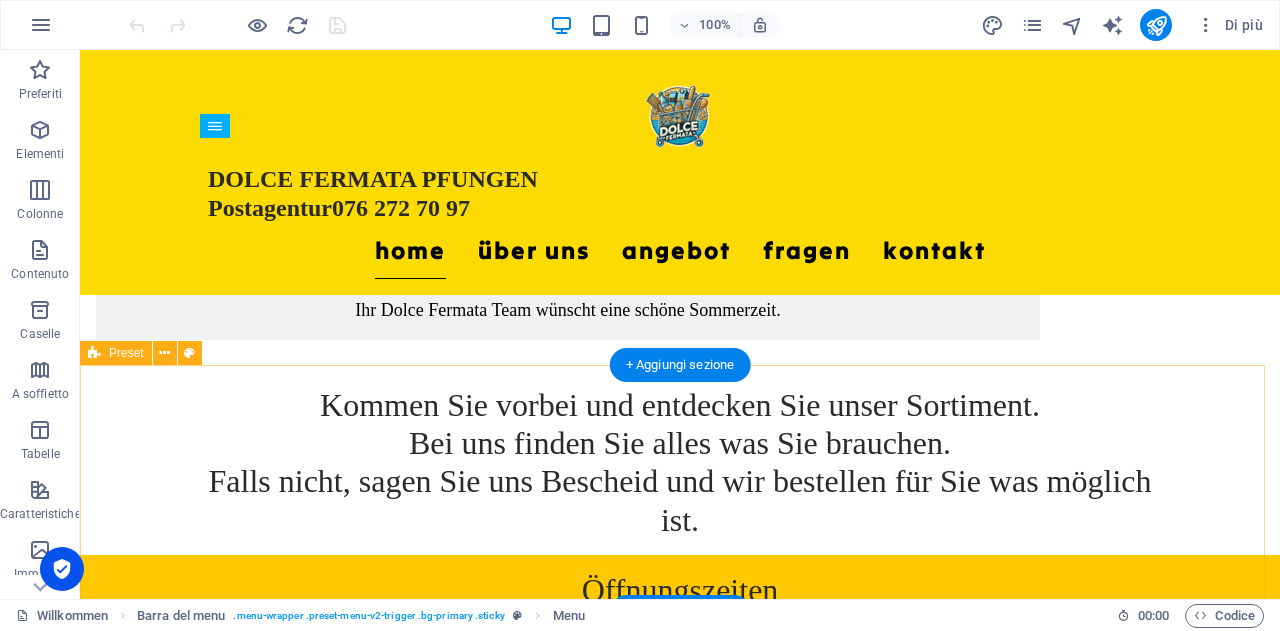 scroll, scrollTop: 2100, scrollLeft: 0, axis: vertical 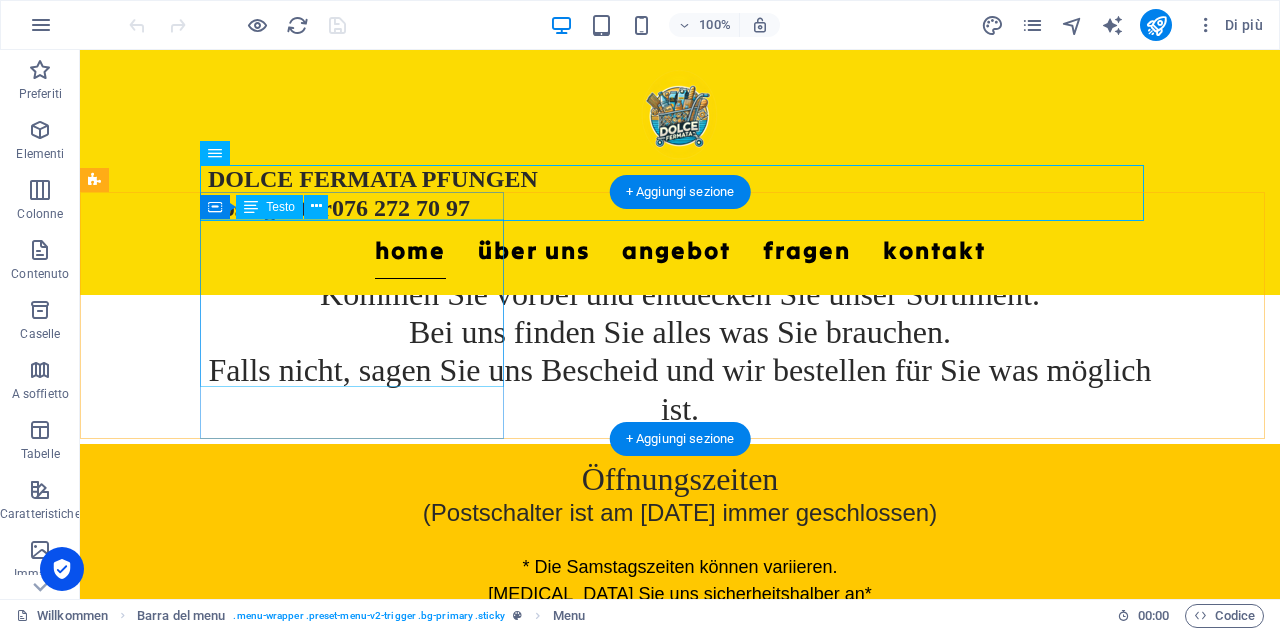 click on "Das Sortiment von Dolce Fermata in Pfungen hat mich positiv überrascht. Die Produkte waren köstlich und Auswahl genau richtig!" at bounding box center (568, 1029) 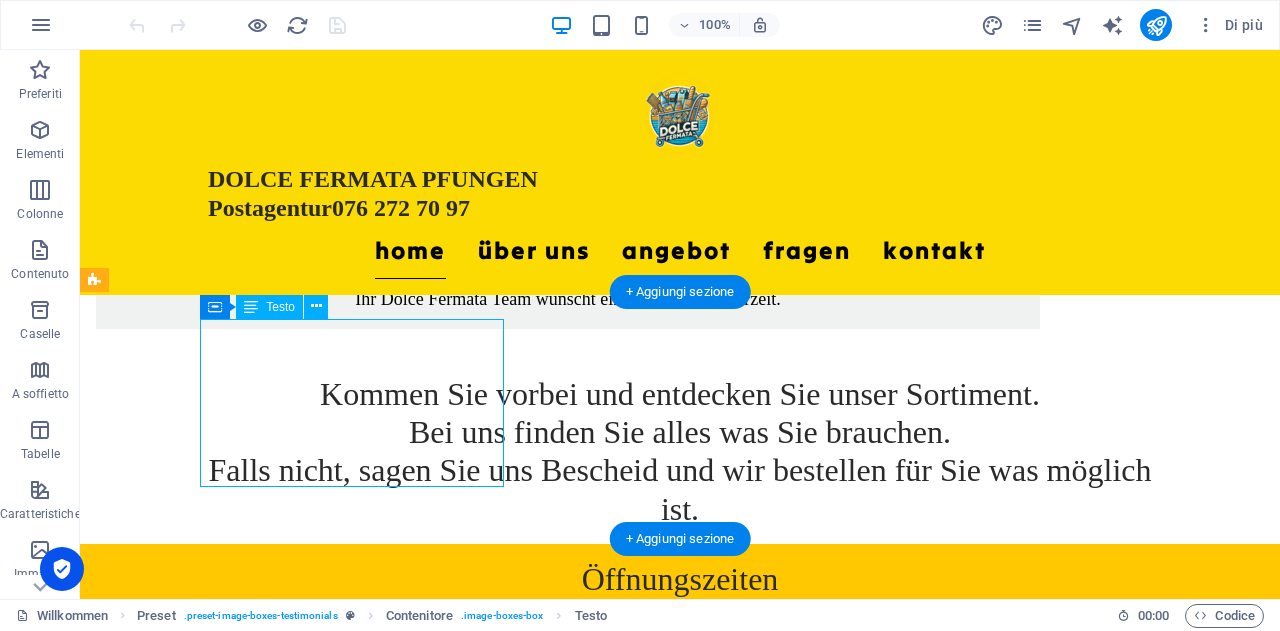 scroll, scrollTop: 1900, scrollLeft: 0, axis: vertical 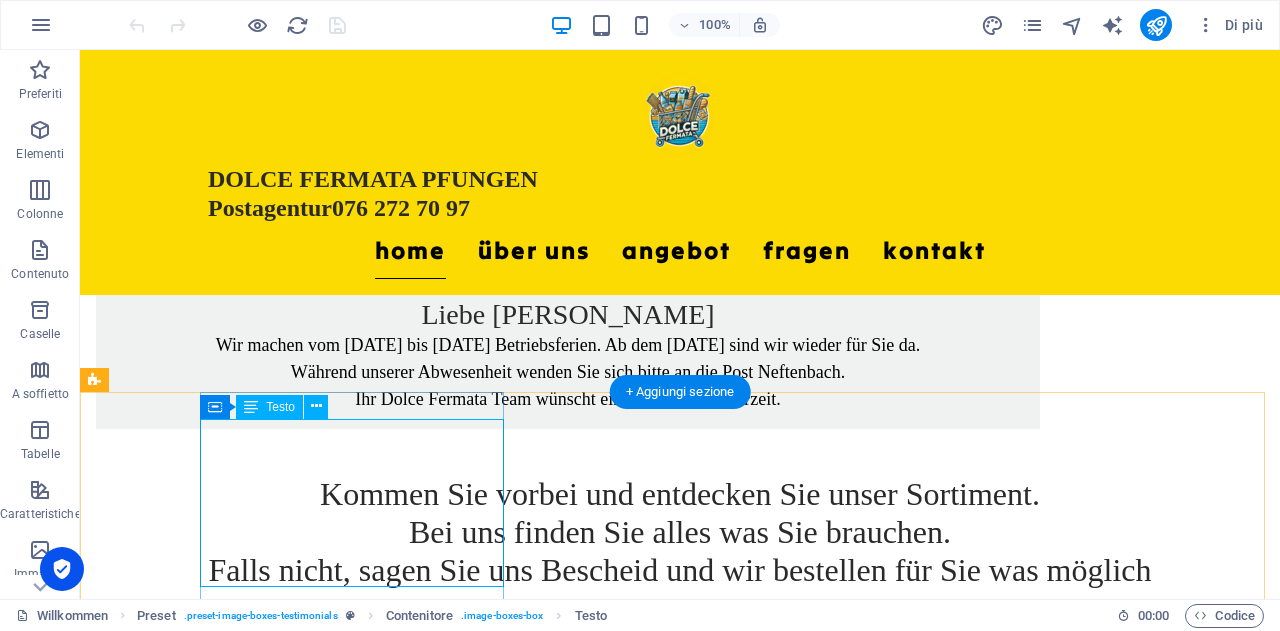 click on "Das Sortiment von Dolce Fermata in Pfungen hat mich positiv überrascht. Die Produkte waren köstlich und Auswahl genau richtig!" at bounding box center [568, 1229] 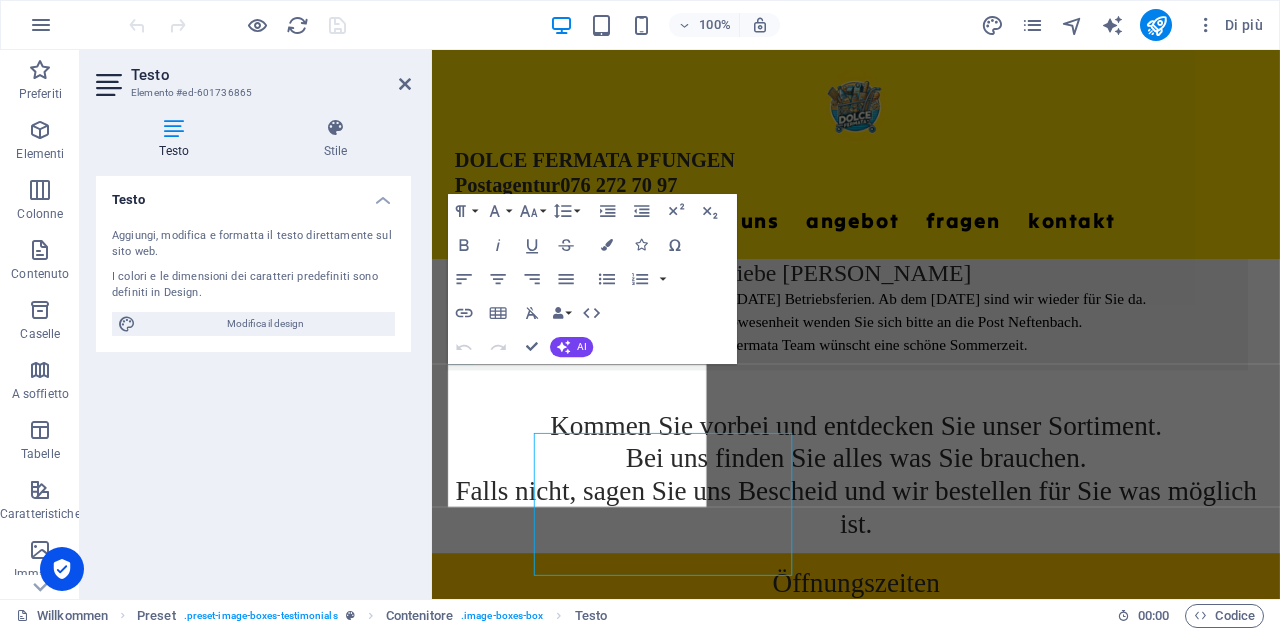 scroll, scrollTop: 1818, scrollLeft: 0, axis: vertical 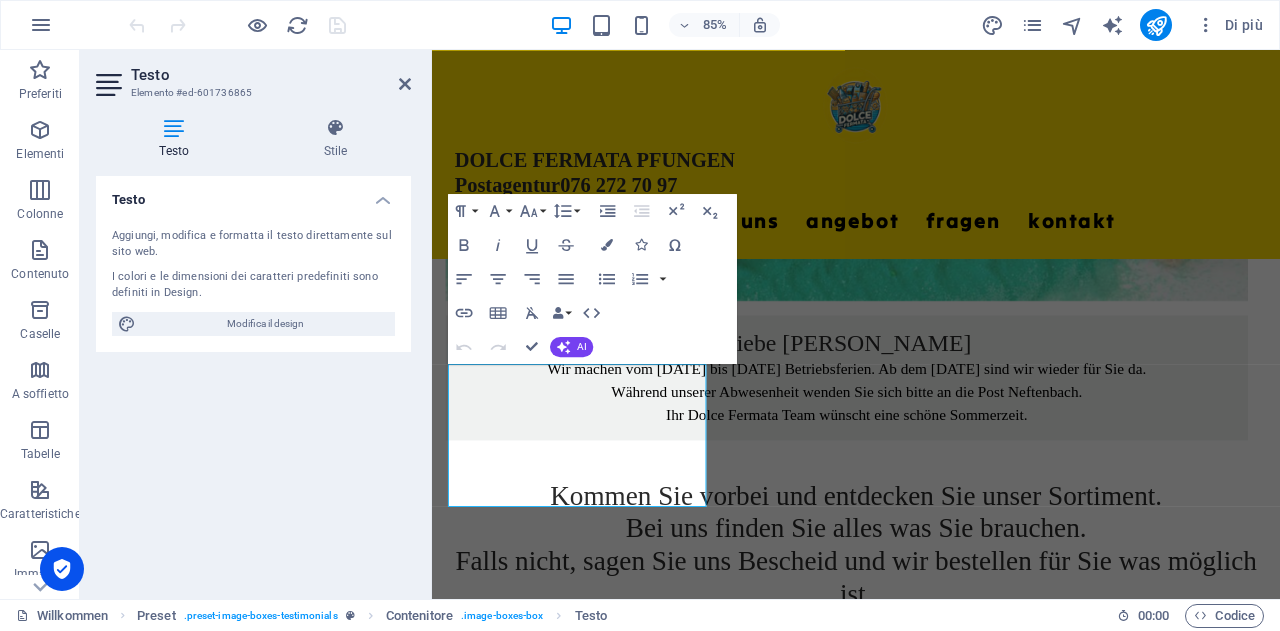click at bounding box center [237, 25] 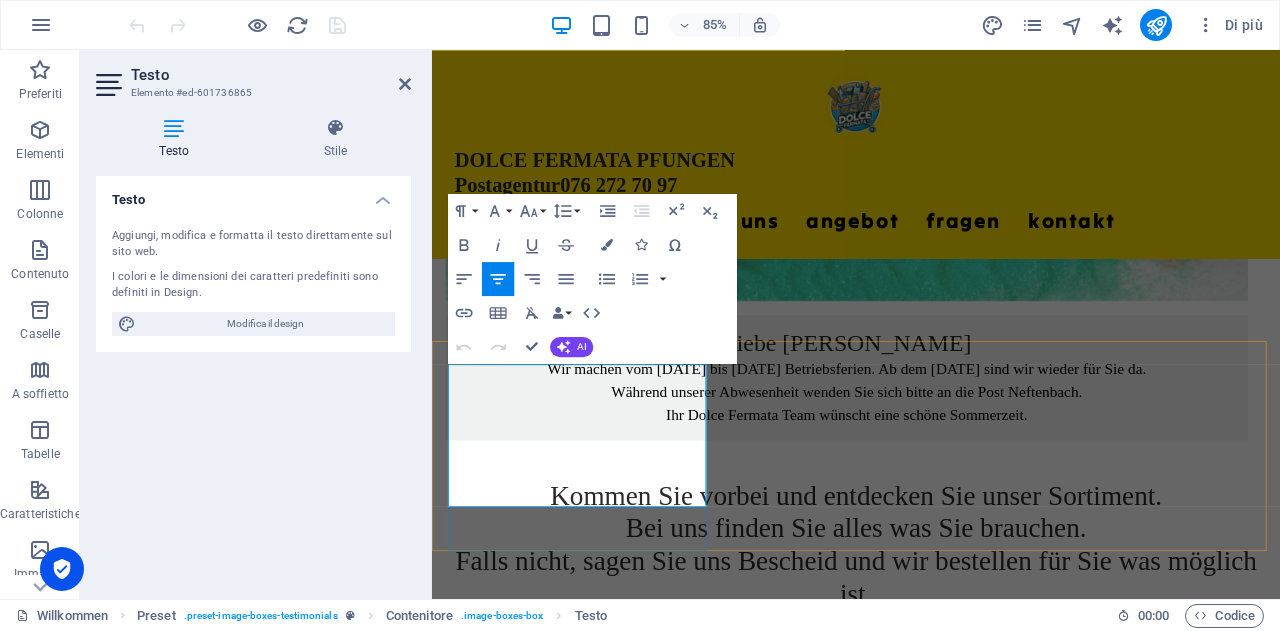 click on "Das Sortiment von Dolce Fermata in Pfungen hat mich positiv überrascht. Die Produkte waren köstlich und Auswahl genau richtig!" at bounding box center [920, 1309] 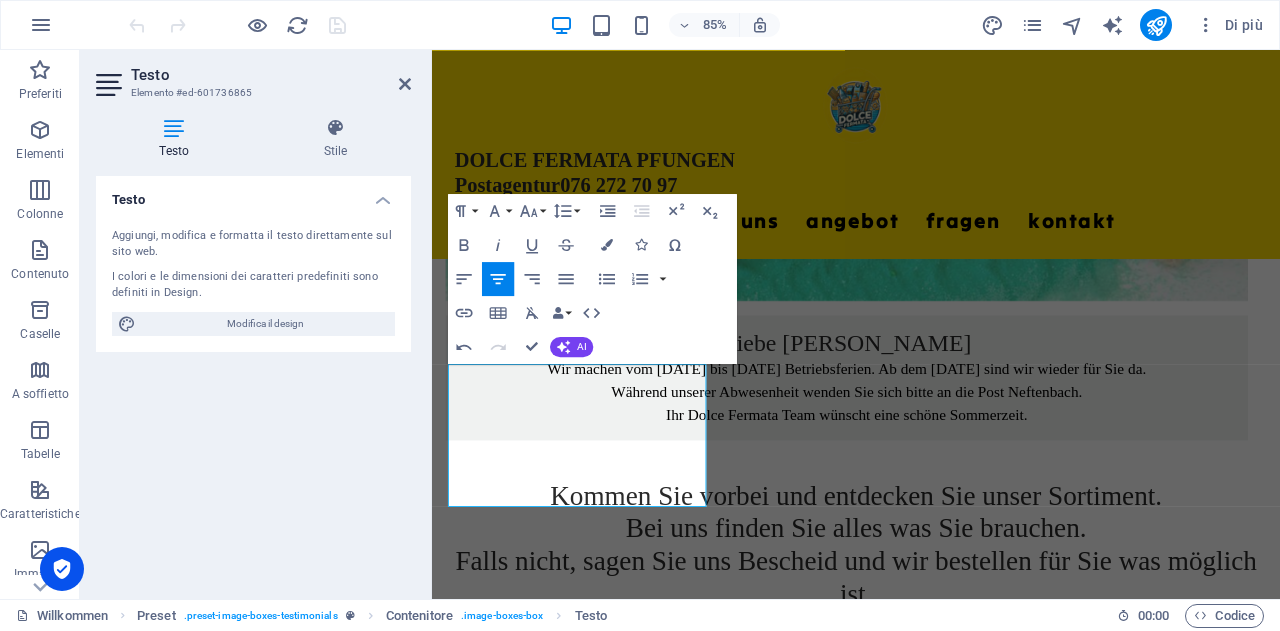 click on "Testo Aggiungi, modifica e formatta il testo direttamente sul sito web. I colori e le dimensioni dei caratteri predefiniti sono definiti in Design. Modifica il design Allineamento Allineato a sinistra Centrato Allineato a destra" at bounding box center [253, 379] 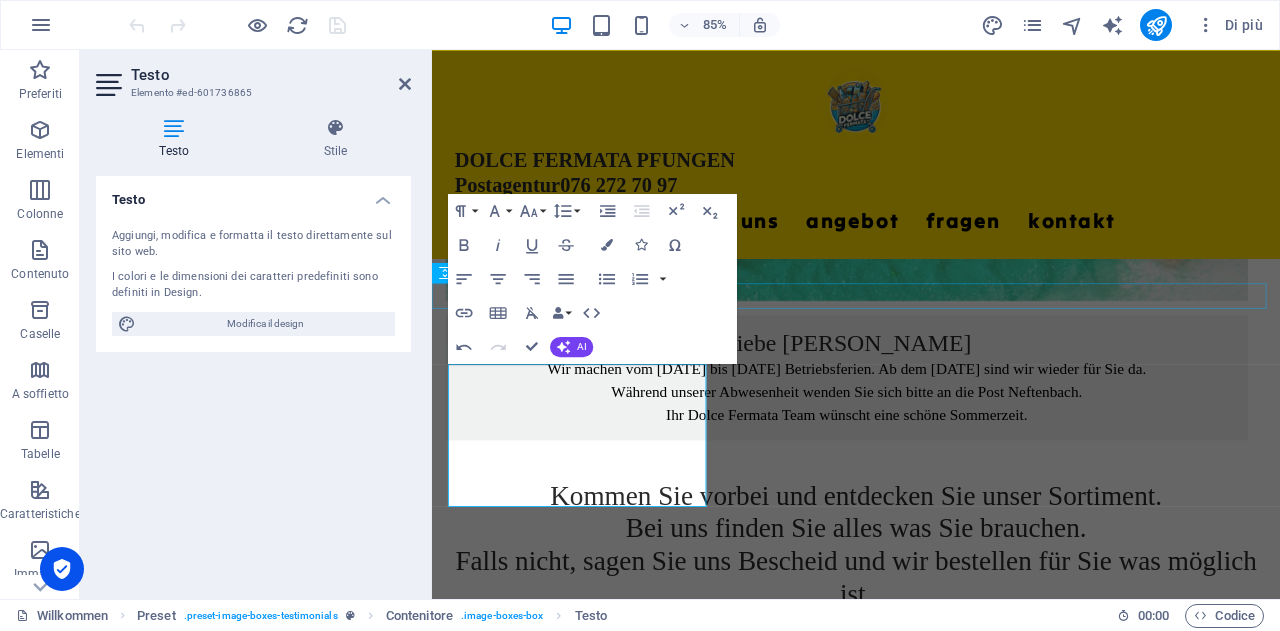 click at bounding box center (931, 1195) 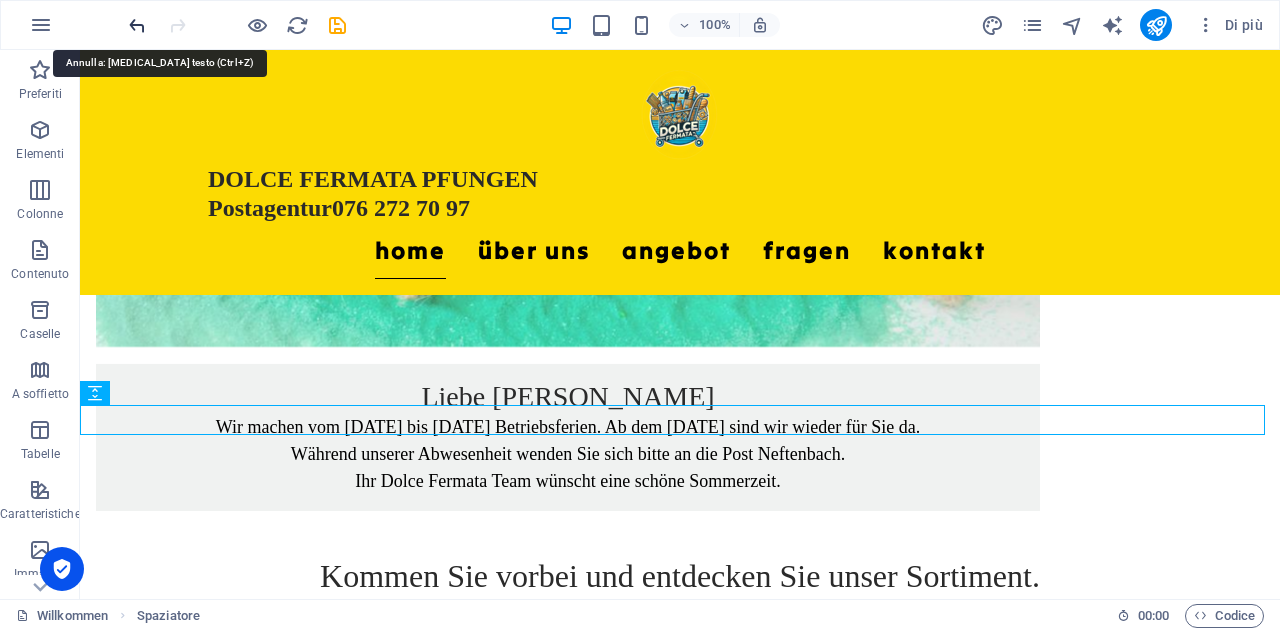 click at bounding box center (137, 25) 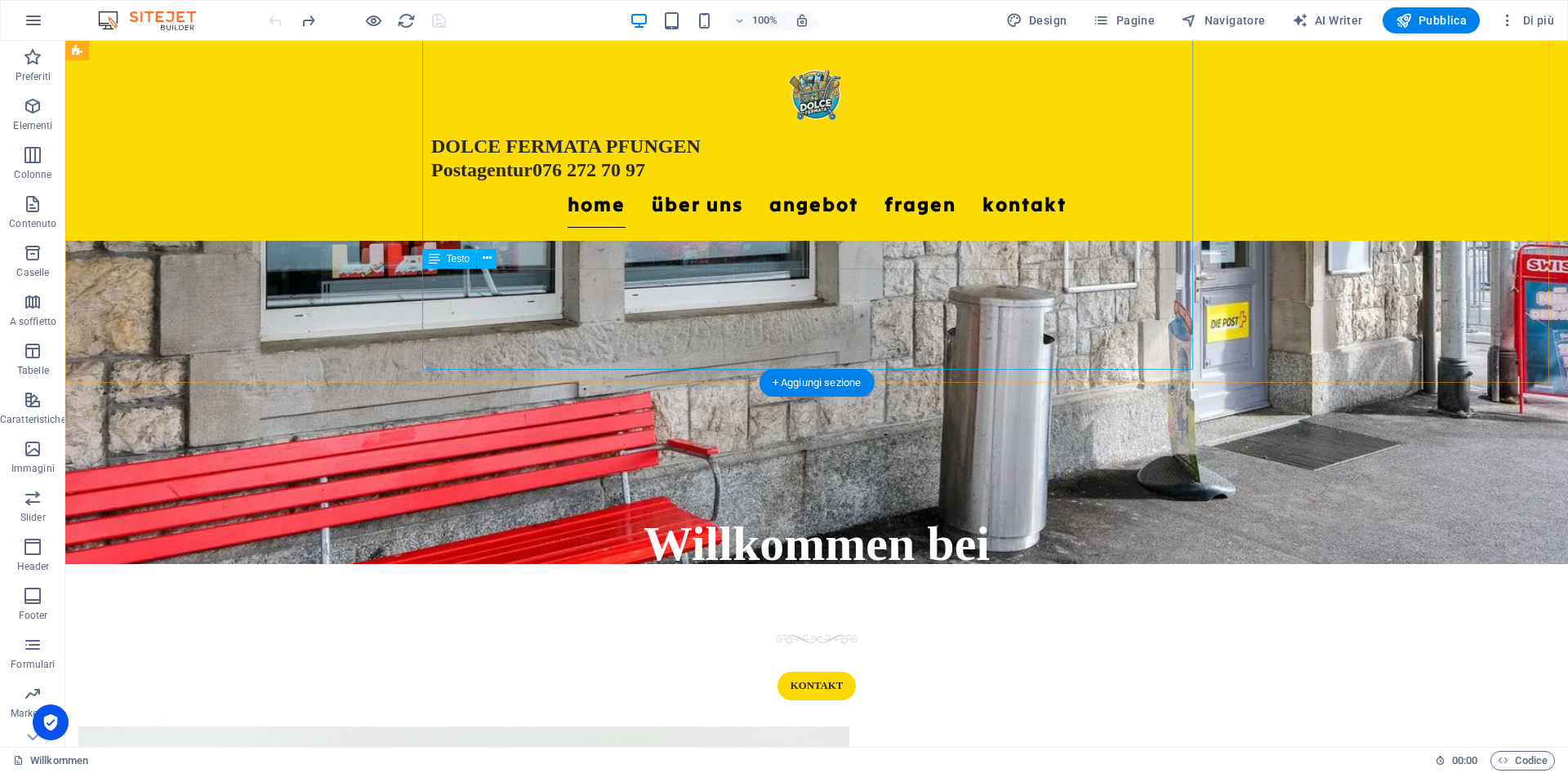 scroll, scrollTop: 980, scrollLeft: 0, axis: vertical 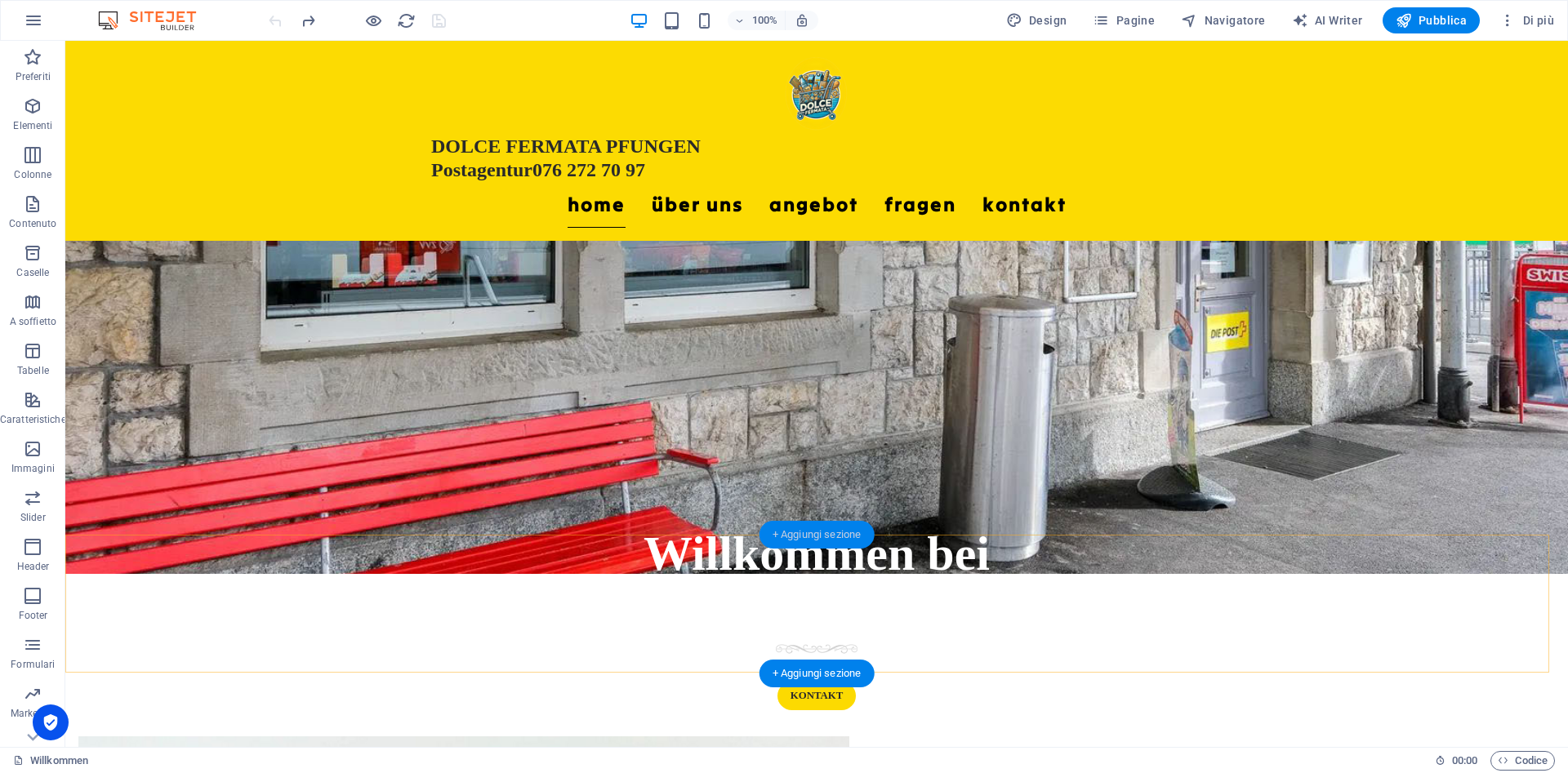 click on "+ Aggiungi sezione" at bounding box center (817, 535) 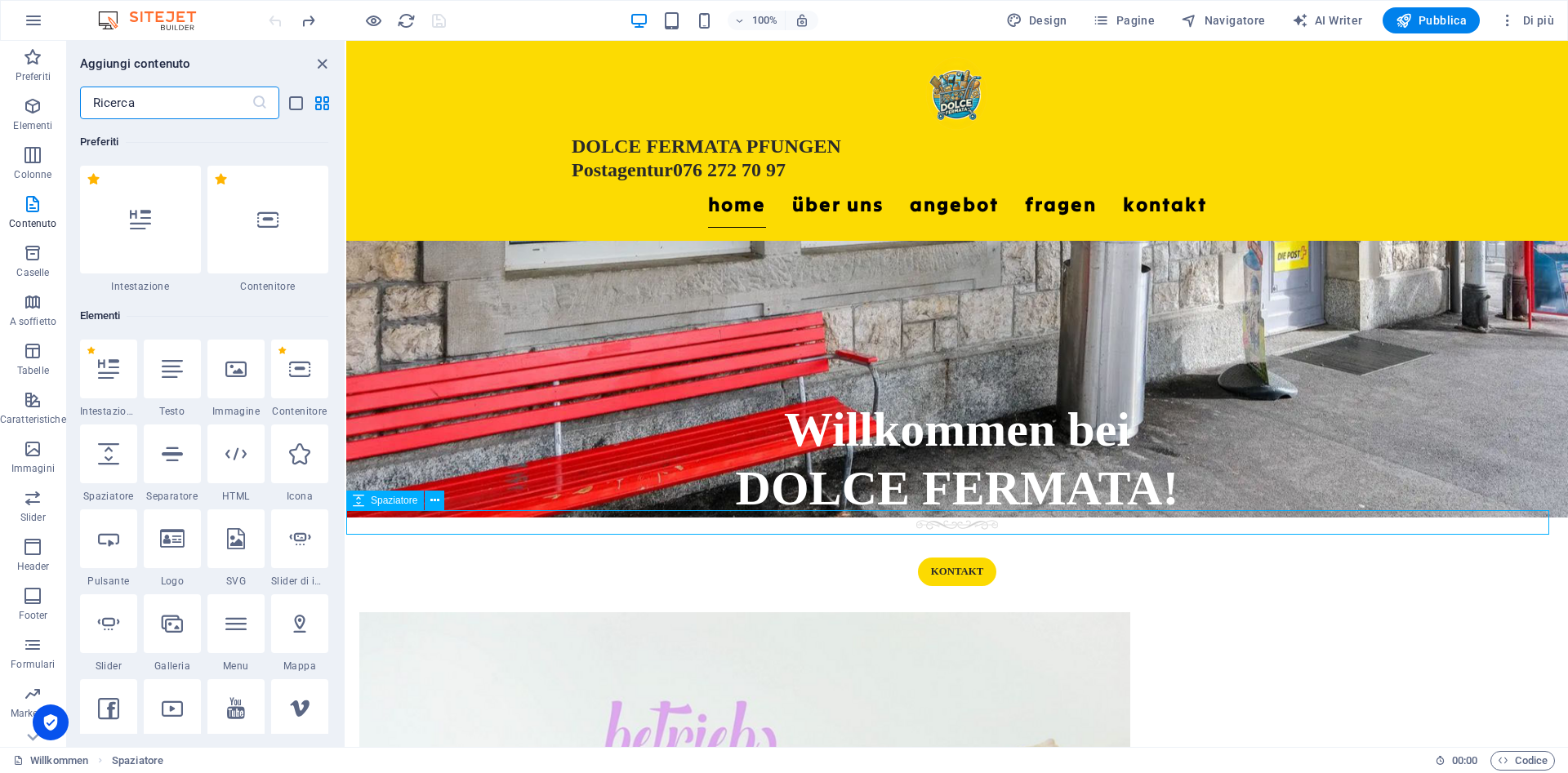 scroll, scrollTop: 867, scrollLeft: 0, axis: vertical 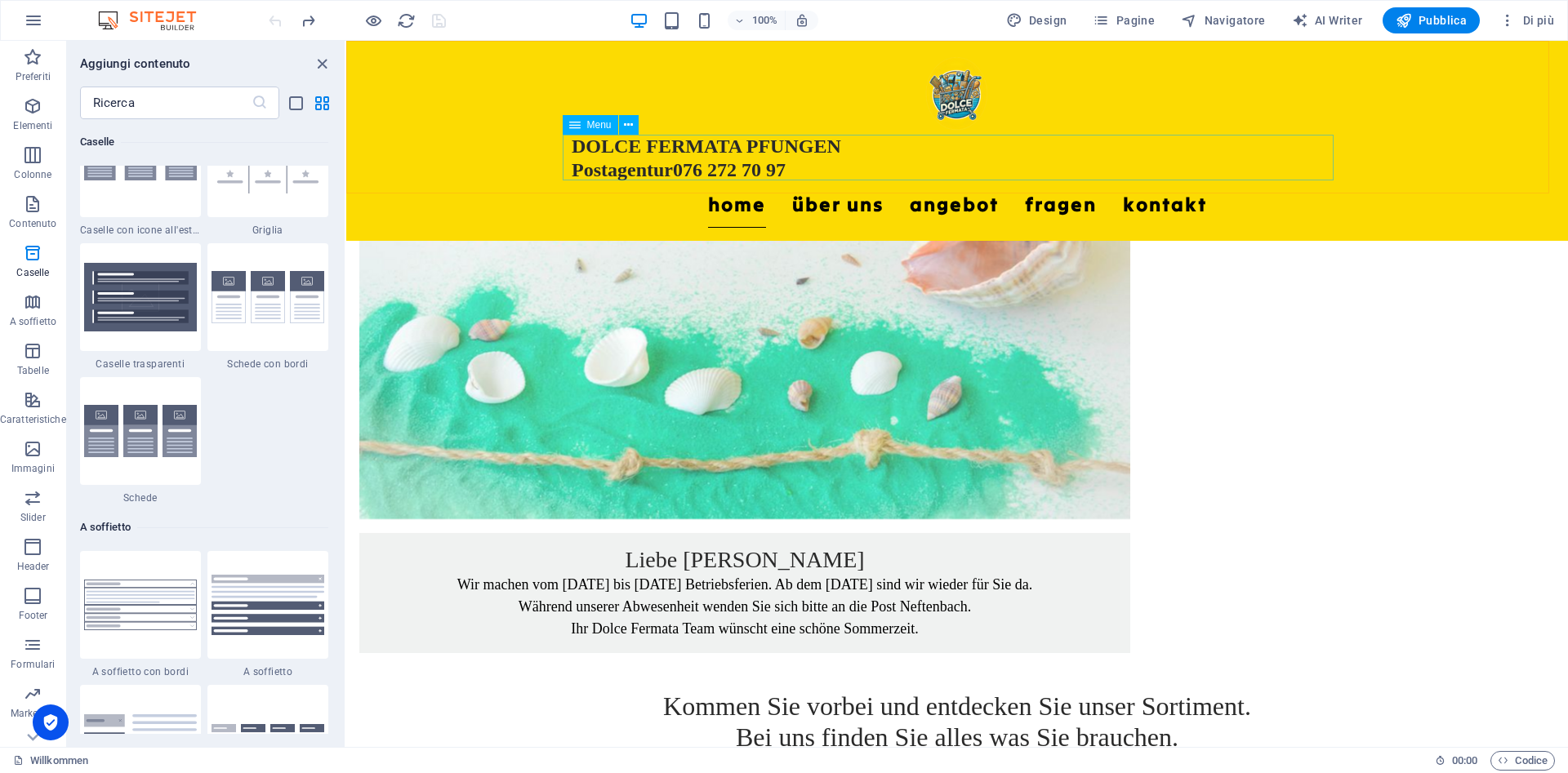 click on "Home Über uns Angebot Fragen Kontakt" at bounding box center (957, 205) 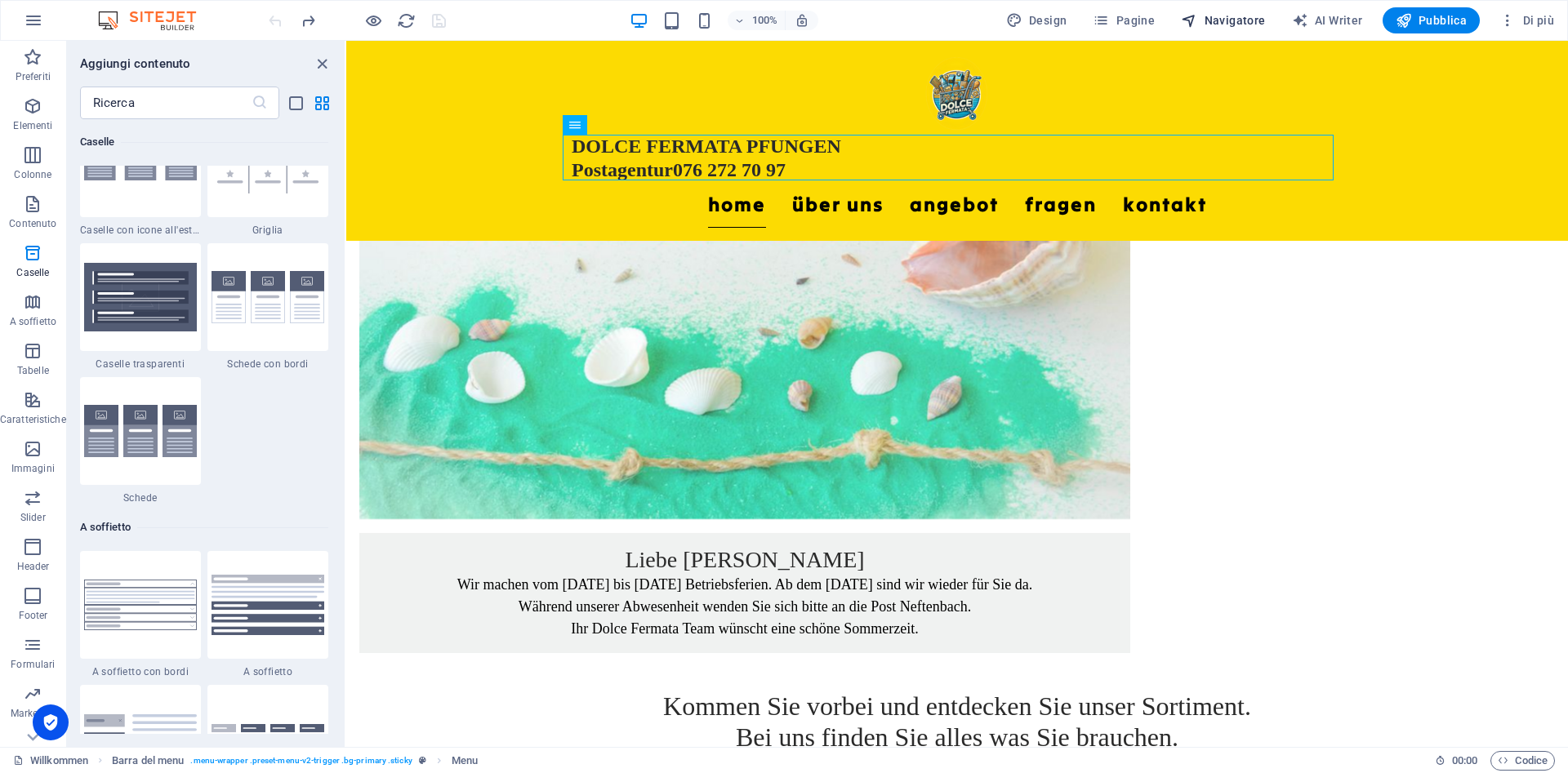 click on "Navigatore" at bounding box center (1223, 20) 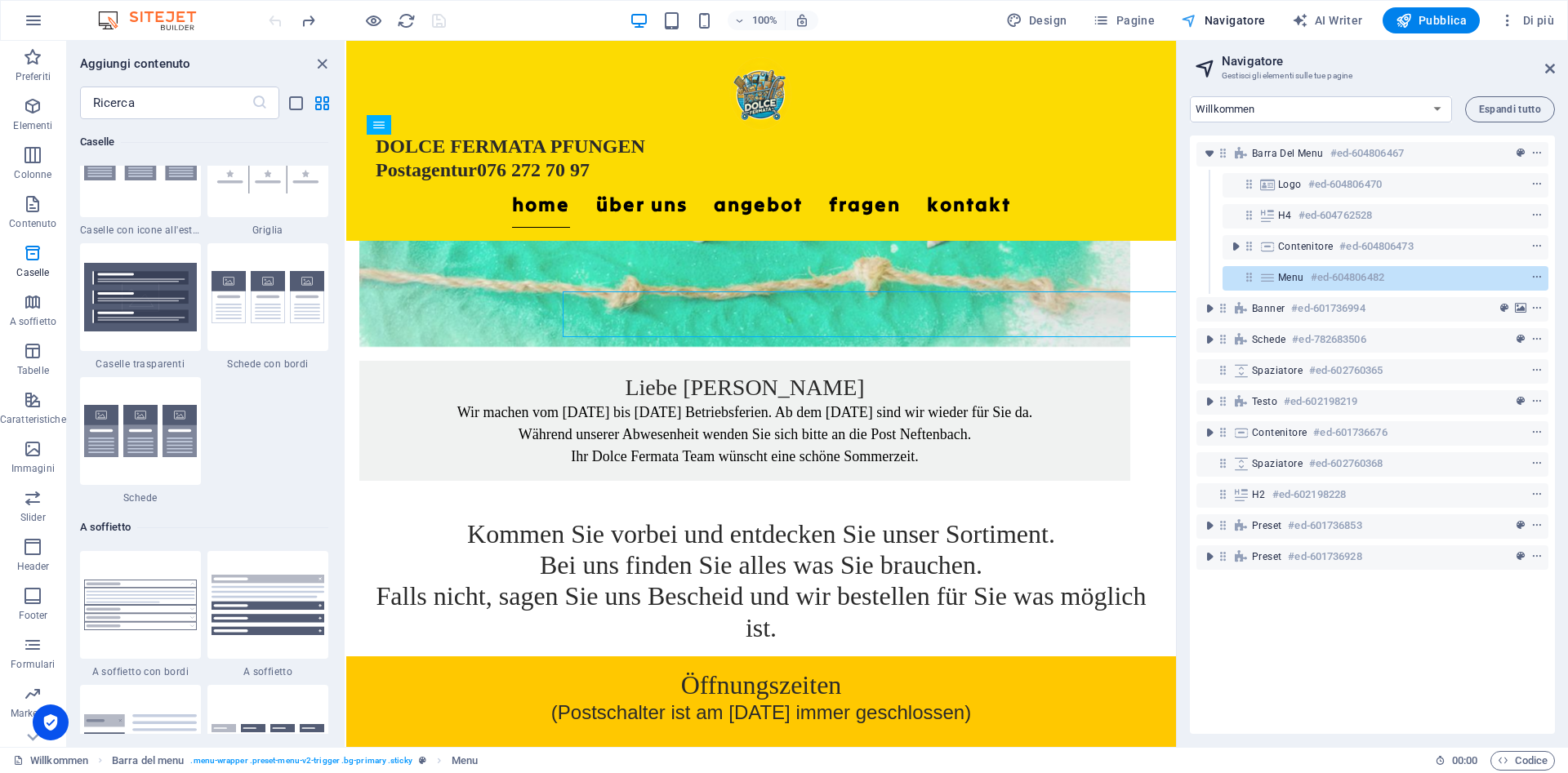scroll, scrollTop: 1429, scrollLeft: 0, axis: vertical 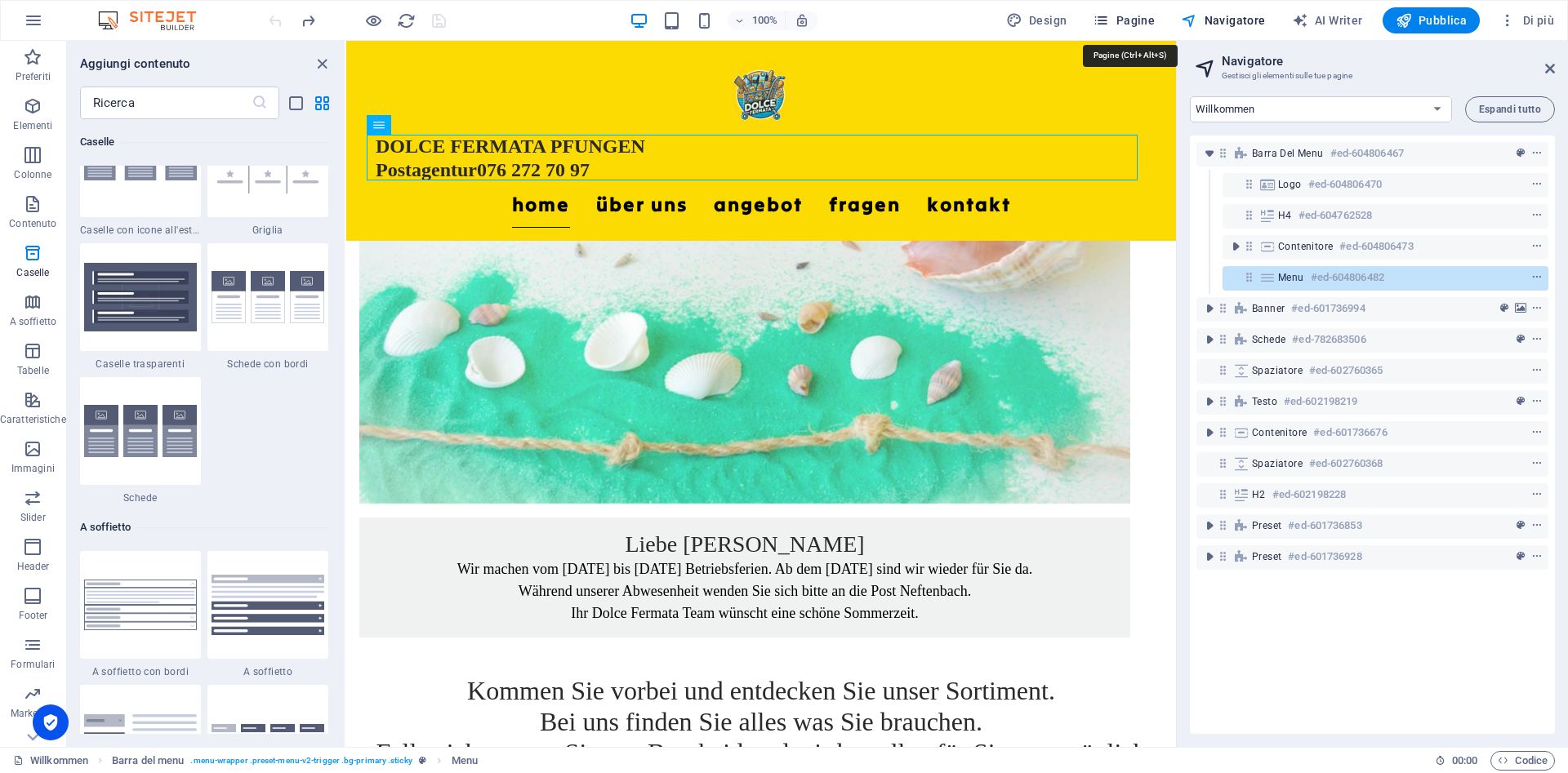click on "Pagine" at bounding box center [1124, 20] 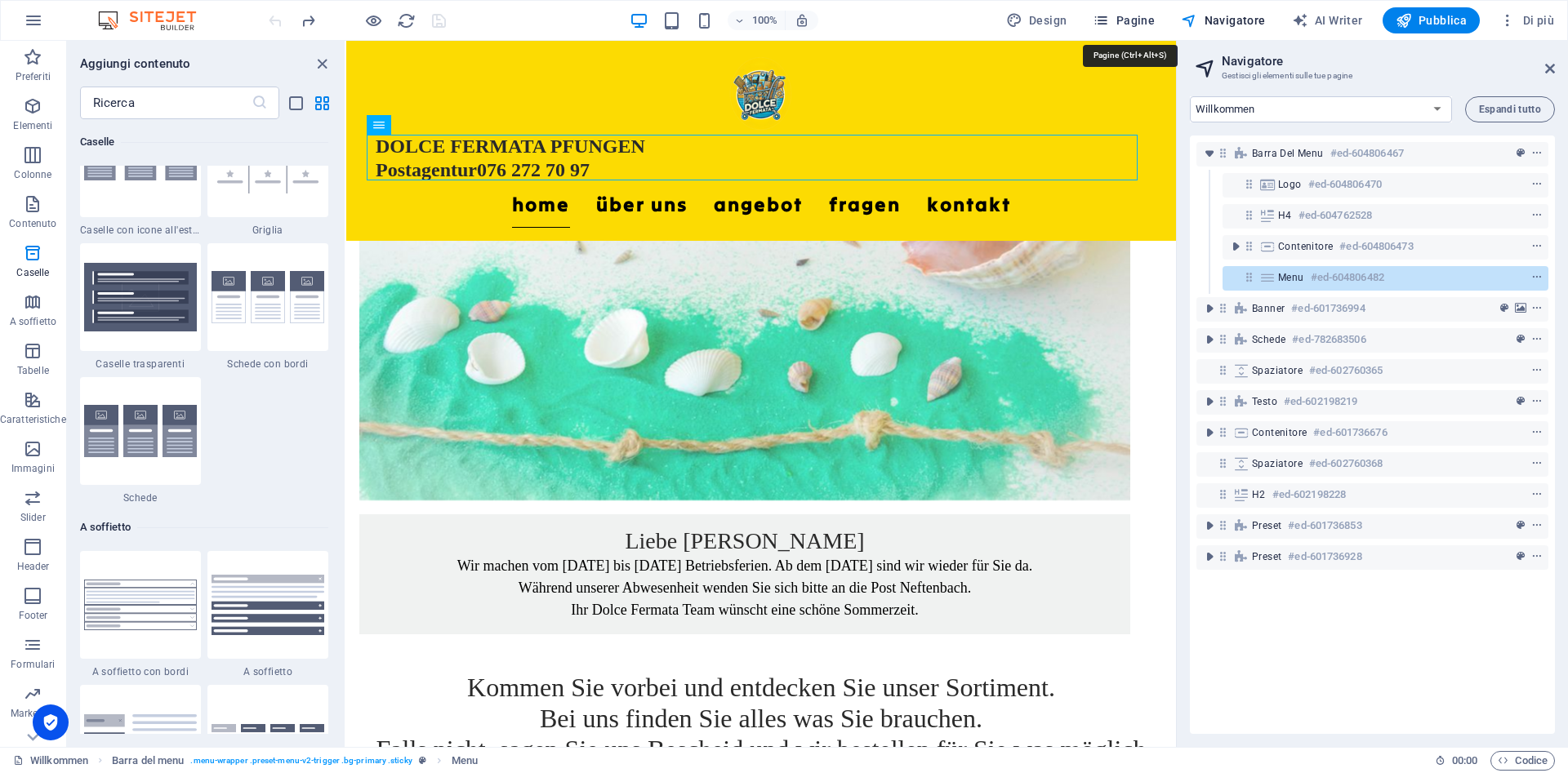 scroll, scrollTop: 1426, scrollLeft: 0, axis: vertical 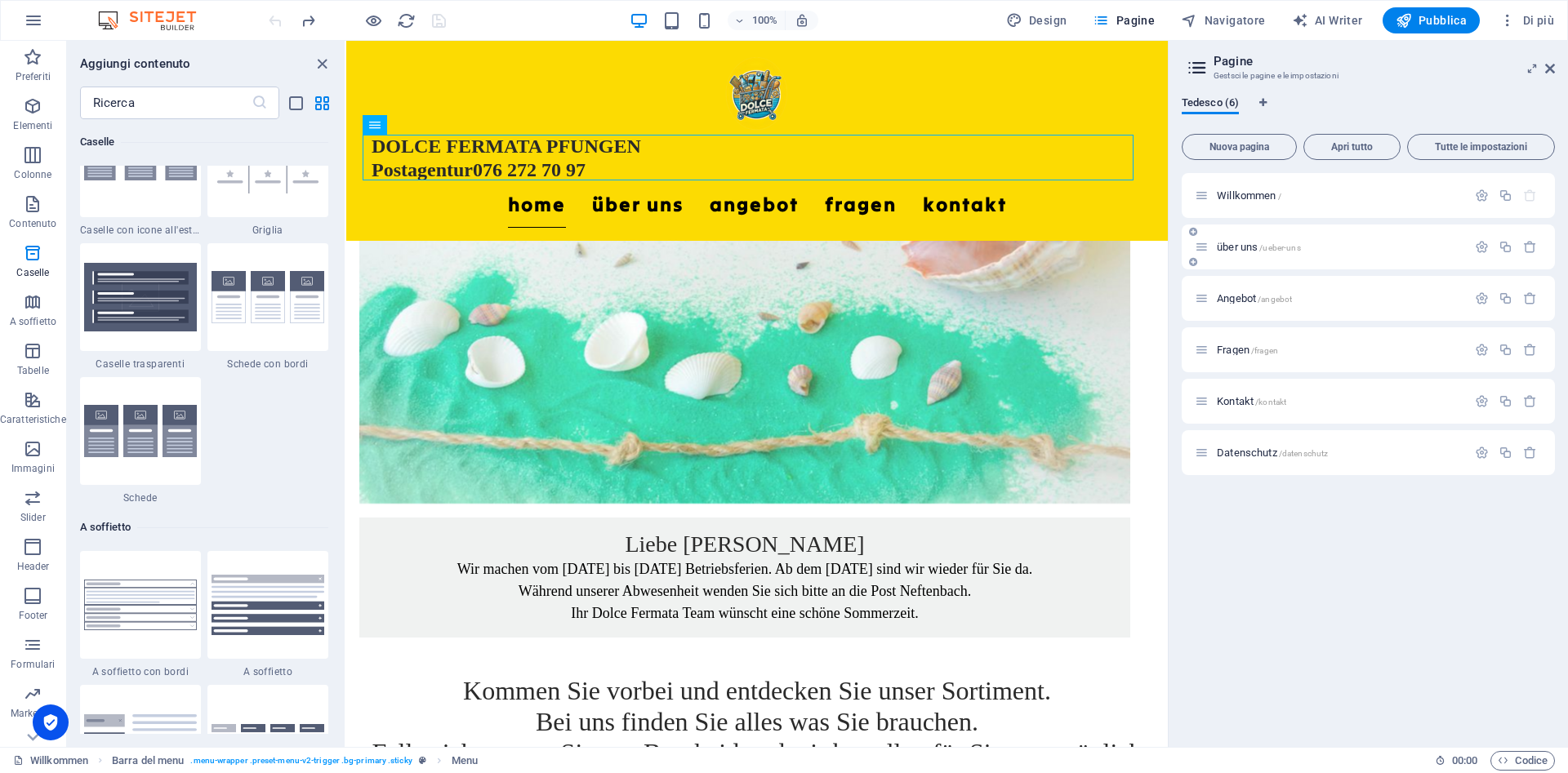 click on "über uns /ueber-uns" at bounding box center (1258, 247) 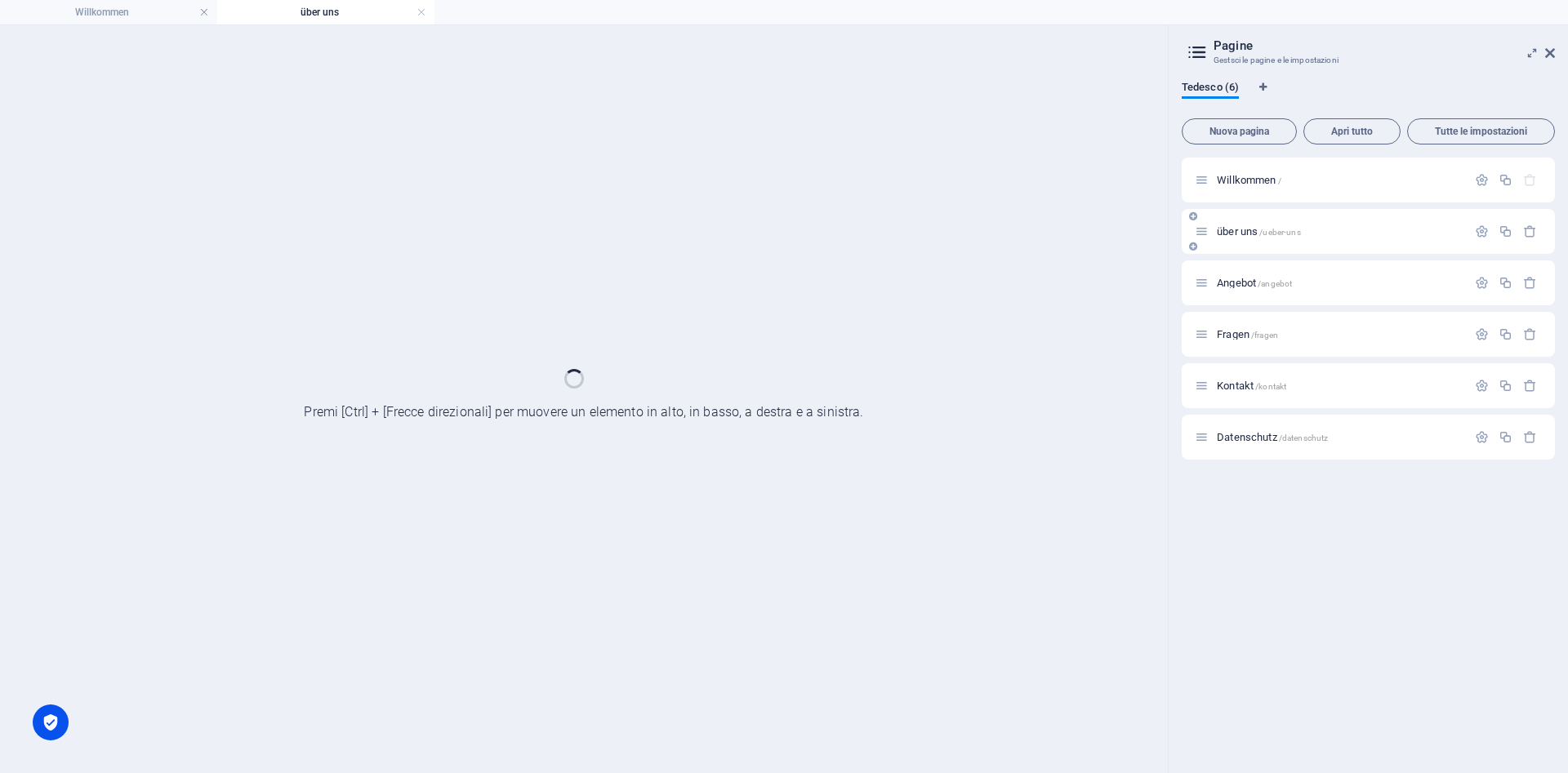 scroll, scrollTop: 0, scrollLeft: 0, axis: both 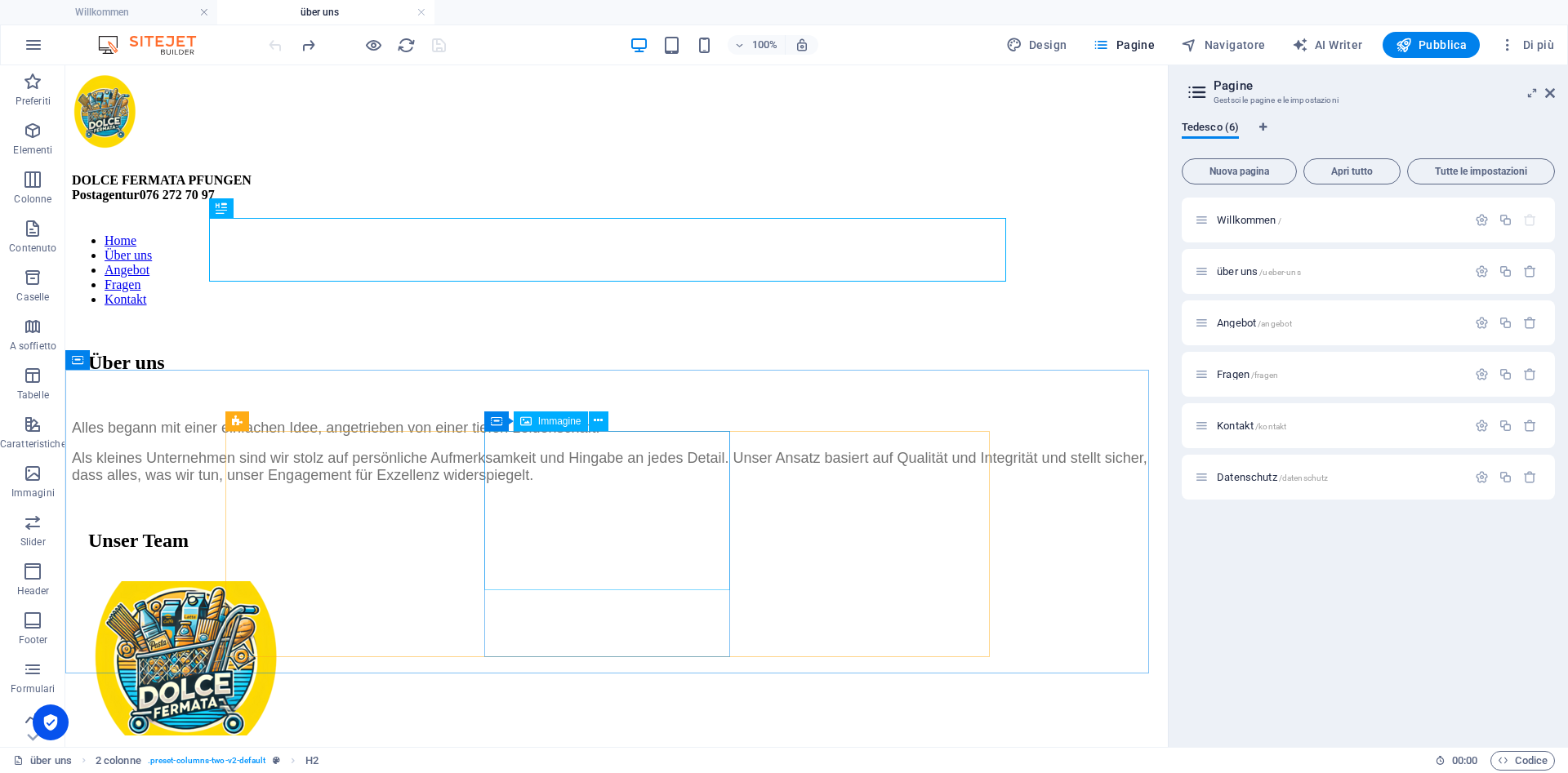 click on "Immagine" at bounding box center [559, 421] 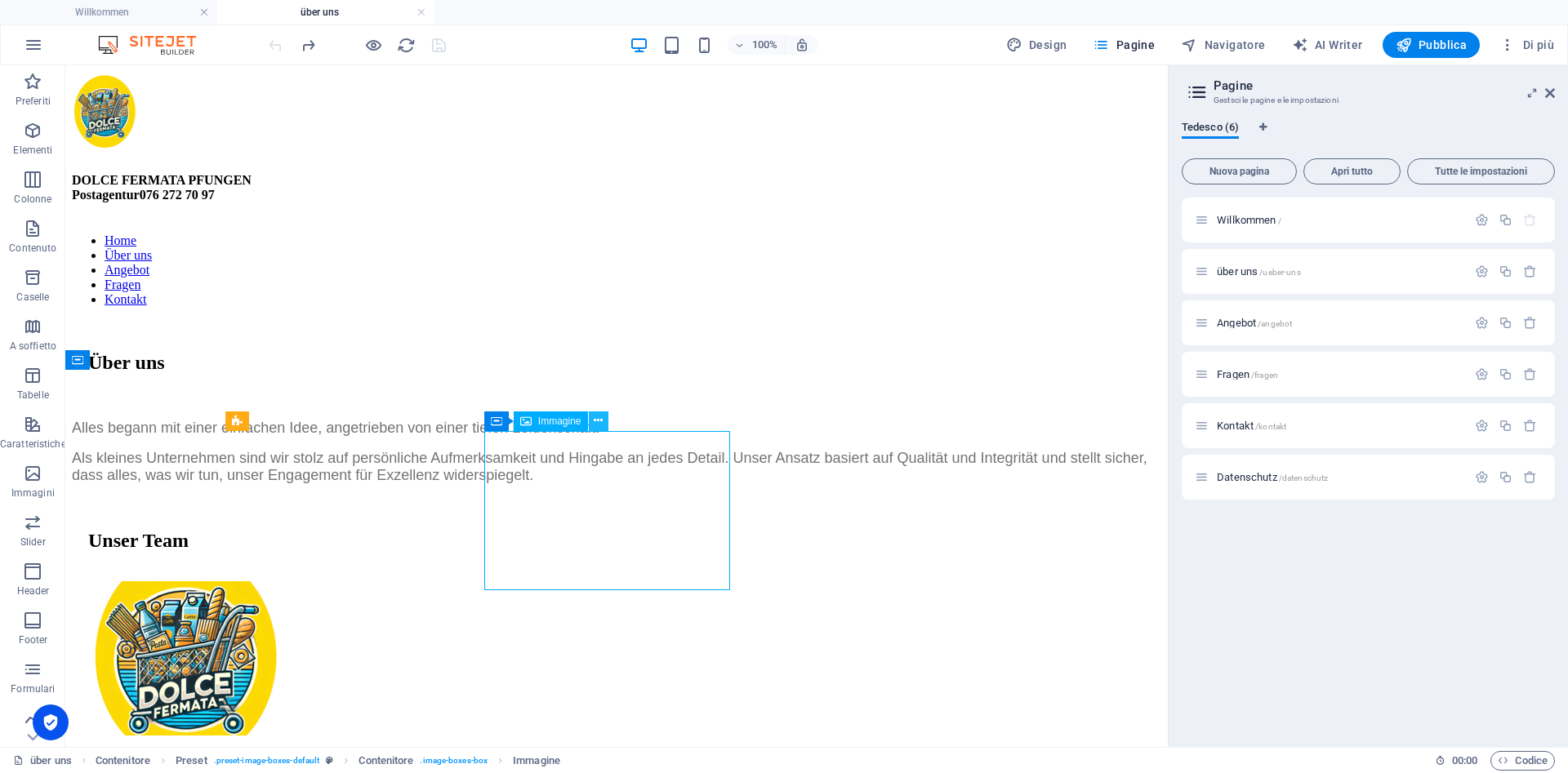click at bounding box center [598, 420] 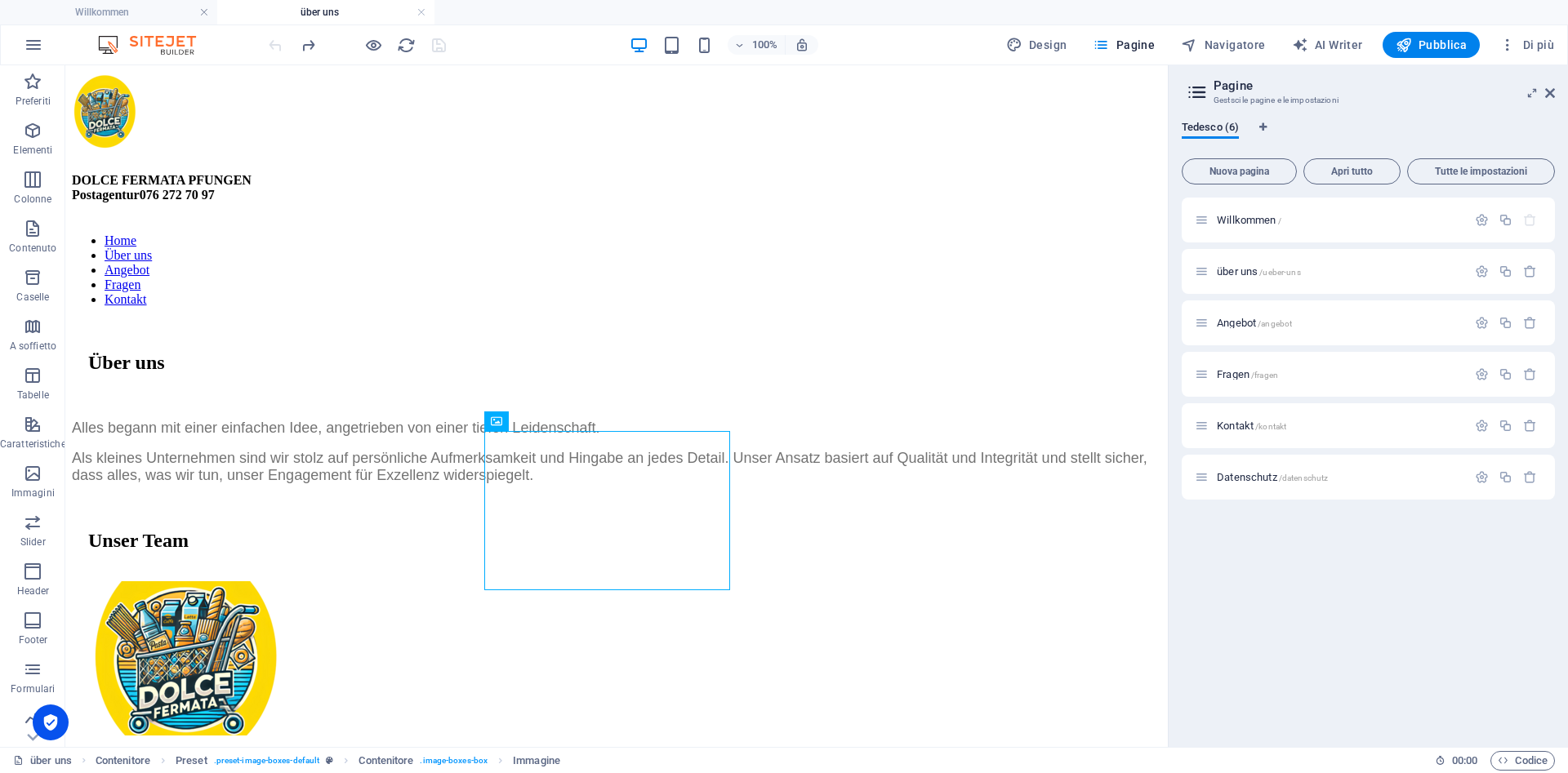 click on "Willkommen / über uns /ueber-uns Angebot /angebot Fragen /fragen Kontakt /kontakt Datenschutz /datenschutz" at bounding box center (1368, 465) 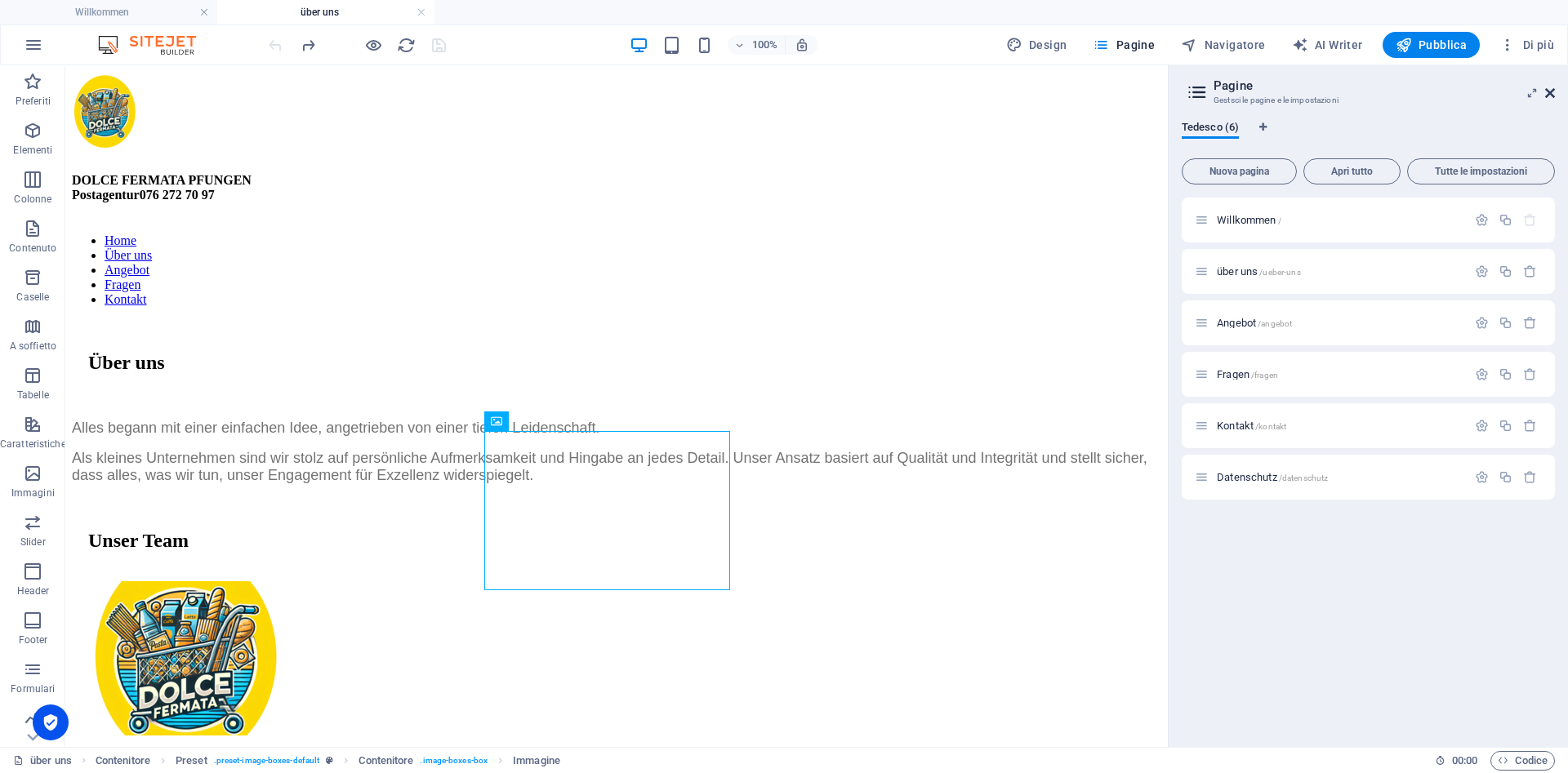 click at bounding box center [1550, 93] 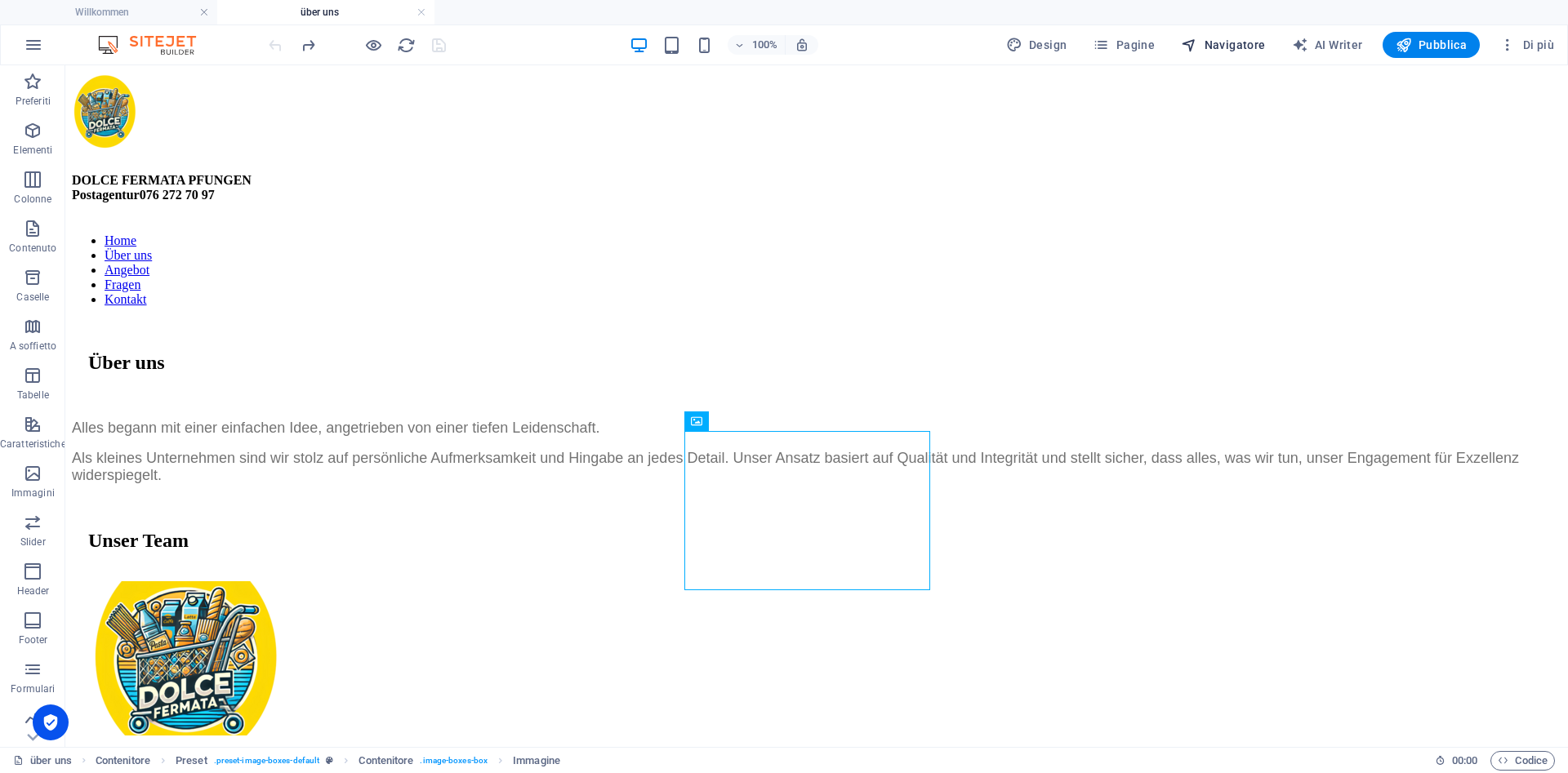 click on "Navigatore" at bounding box center [1223, 45] 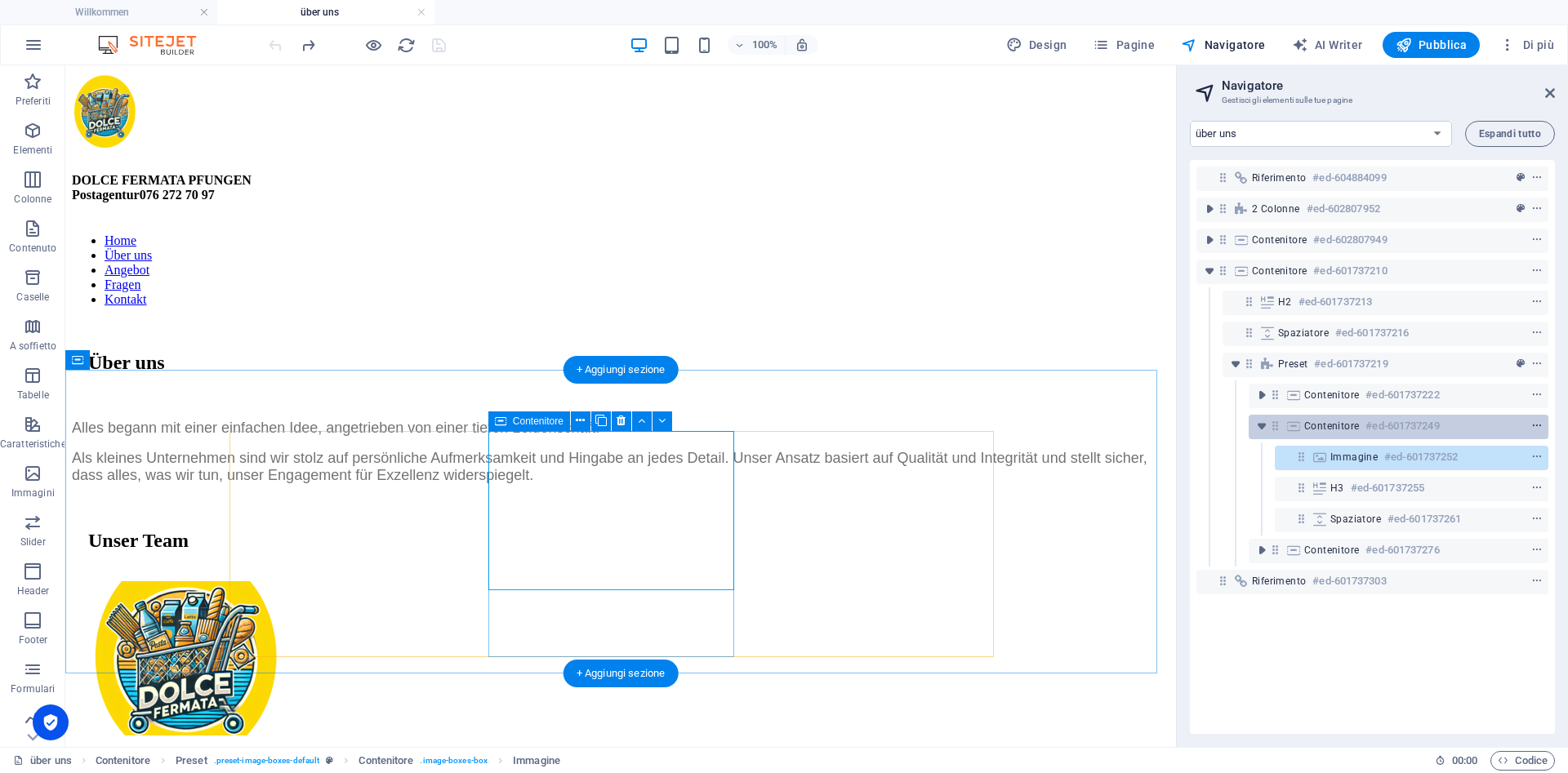 click at bounding box center [1537, 426] 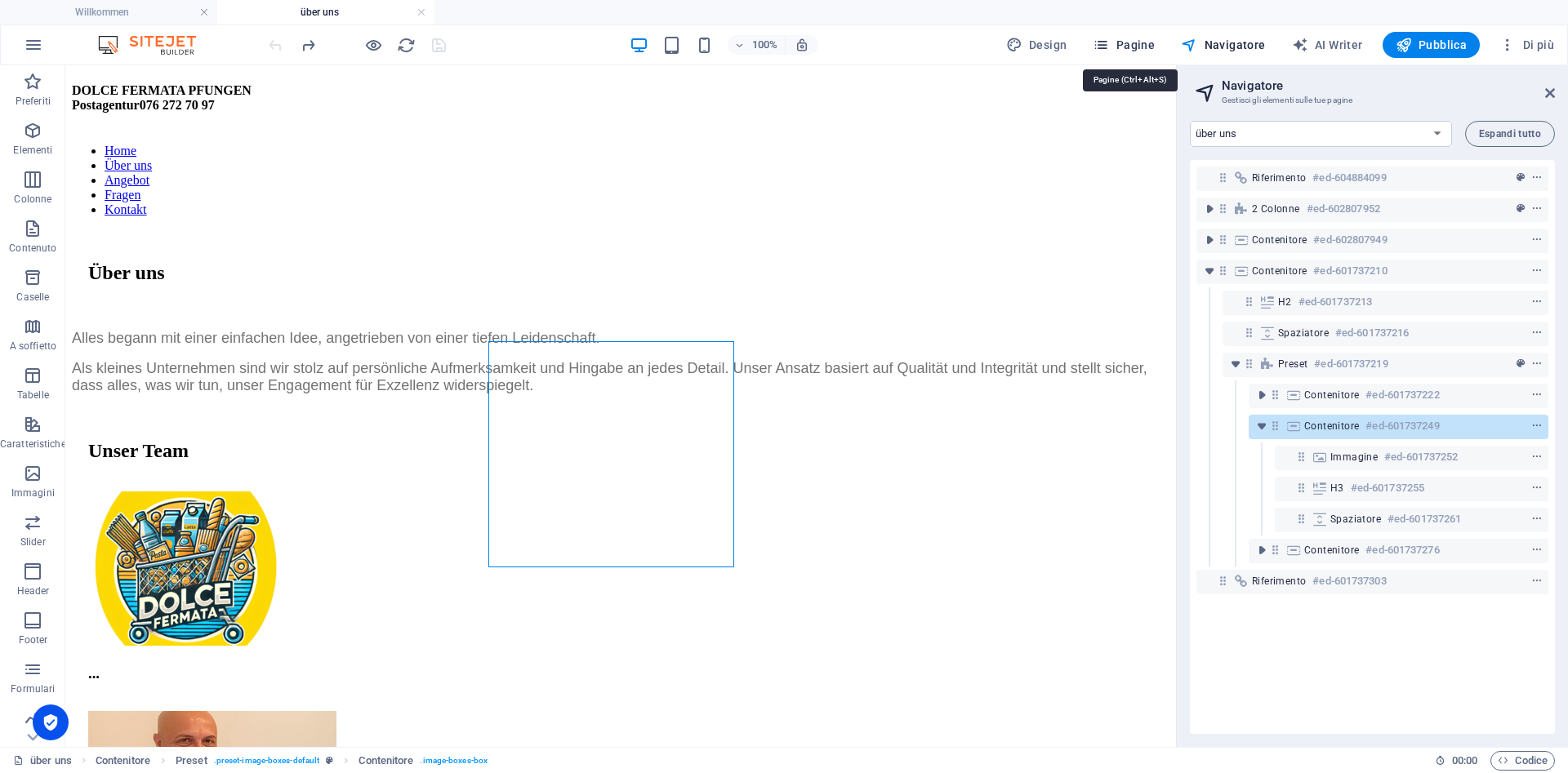 click on "Pagine" at bounding box center [1124, 45] 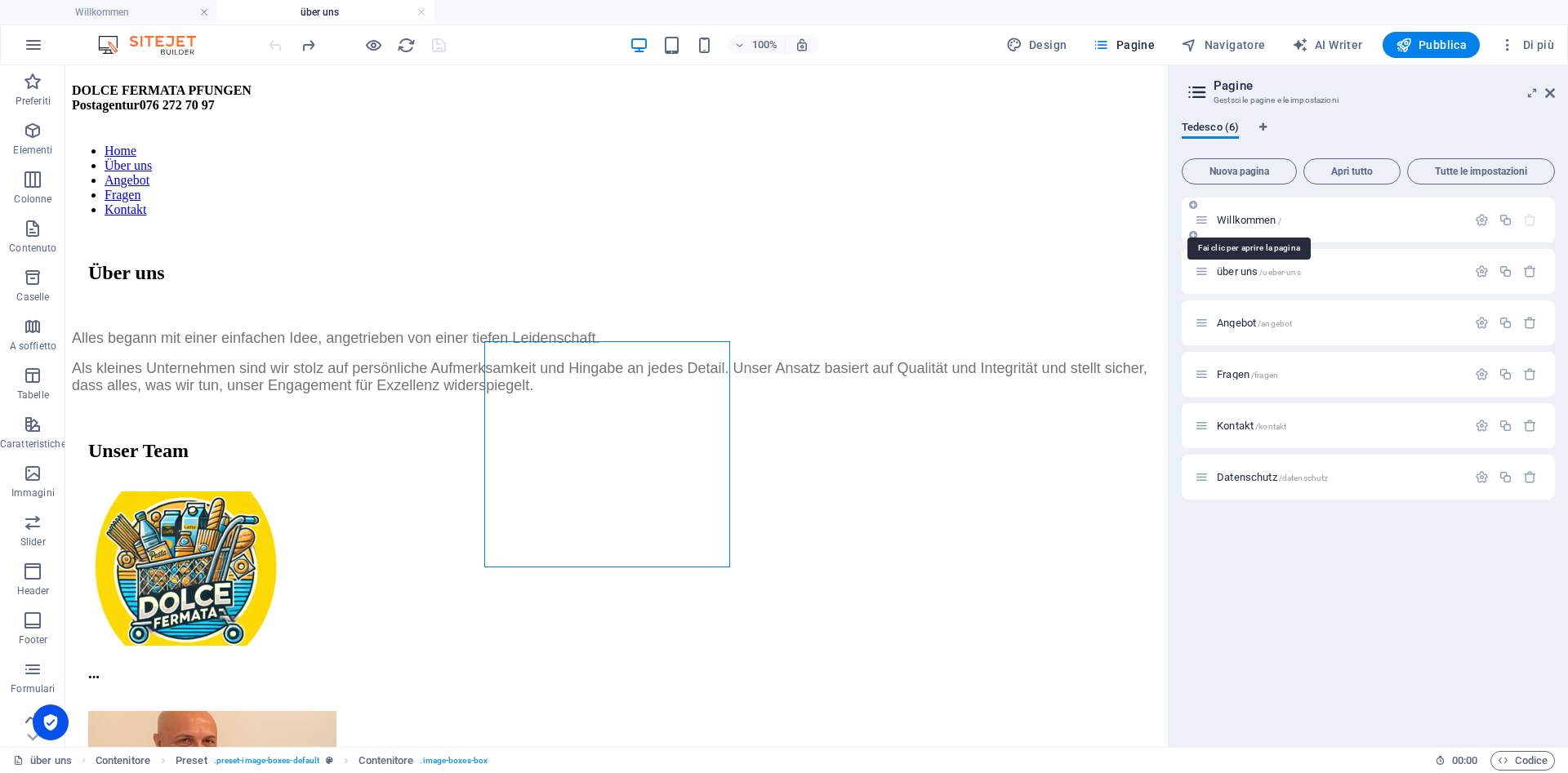 click on "Willkommen /" at bounding box center [1249, 220] 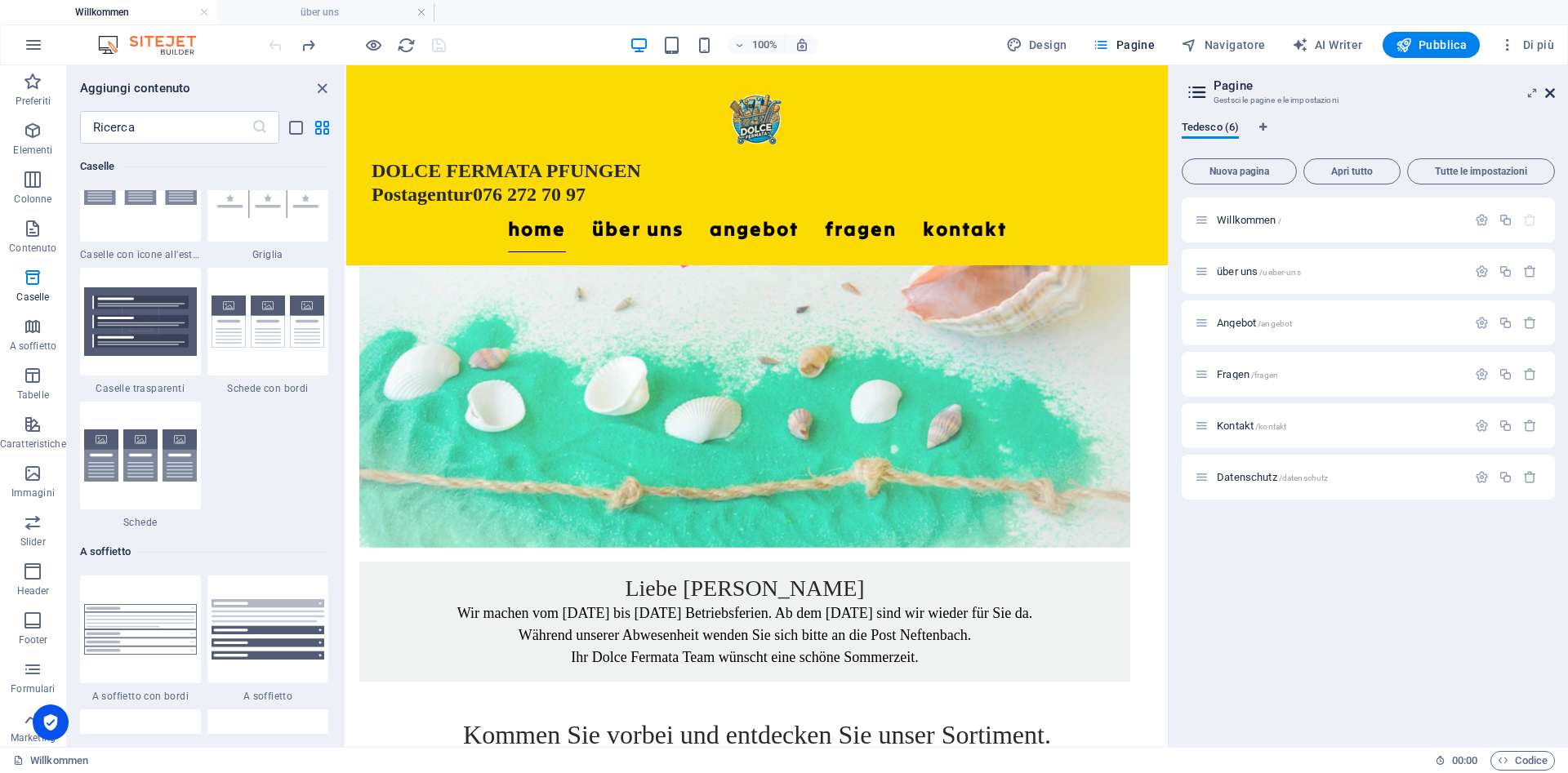 click at bounding box center (1550, 93) 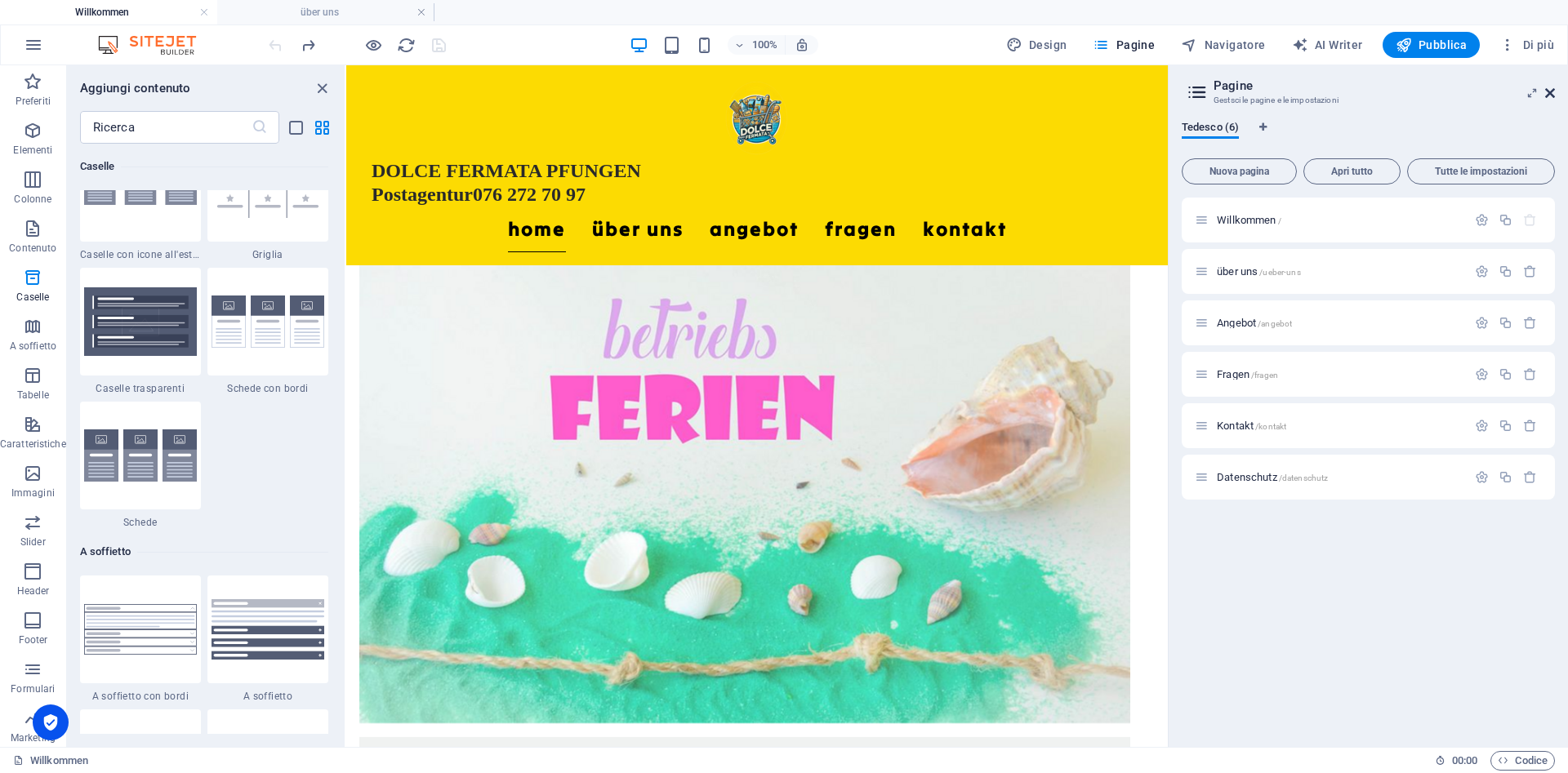 scroll, scrollTop: 1544, scrollLeft: 0, axis: vertical 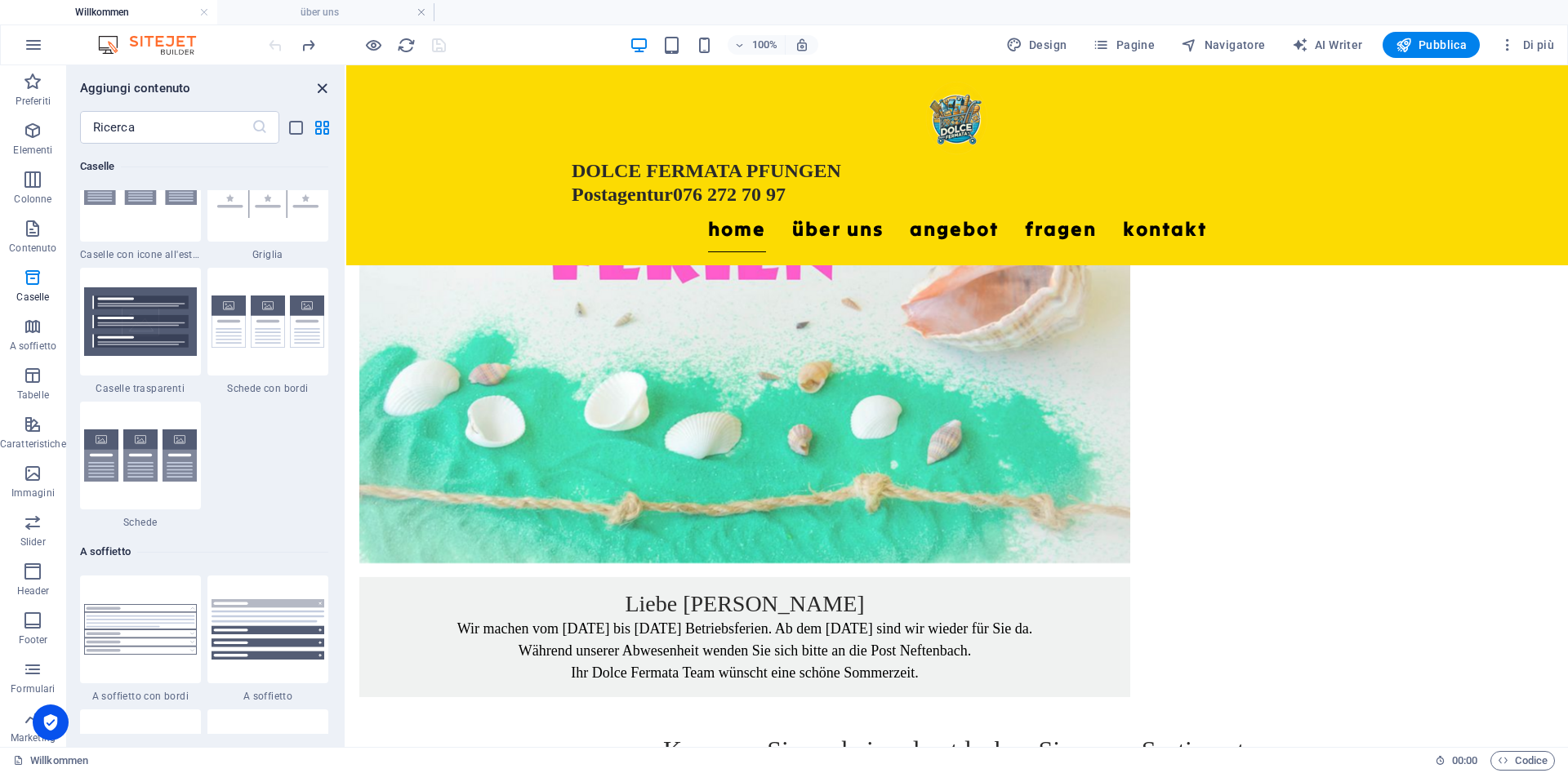 click at bounding box center [322, 88] 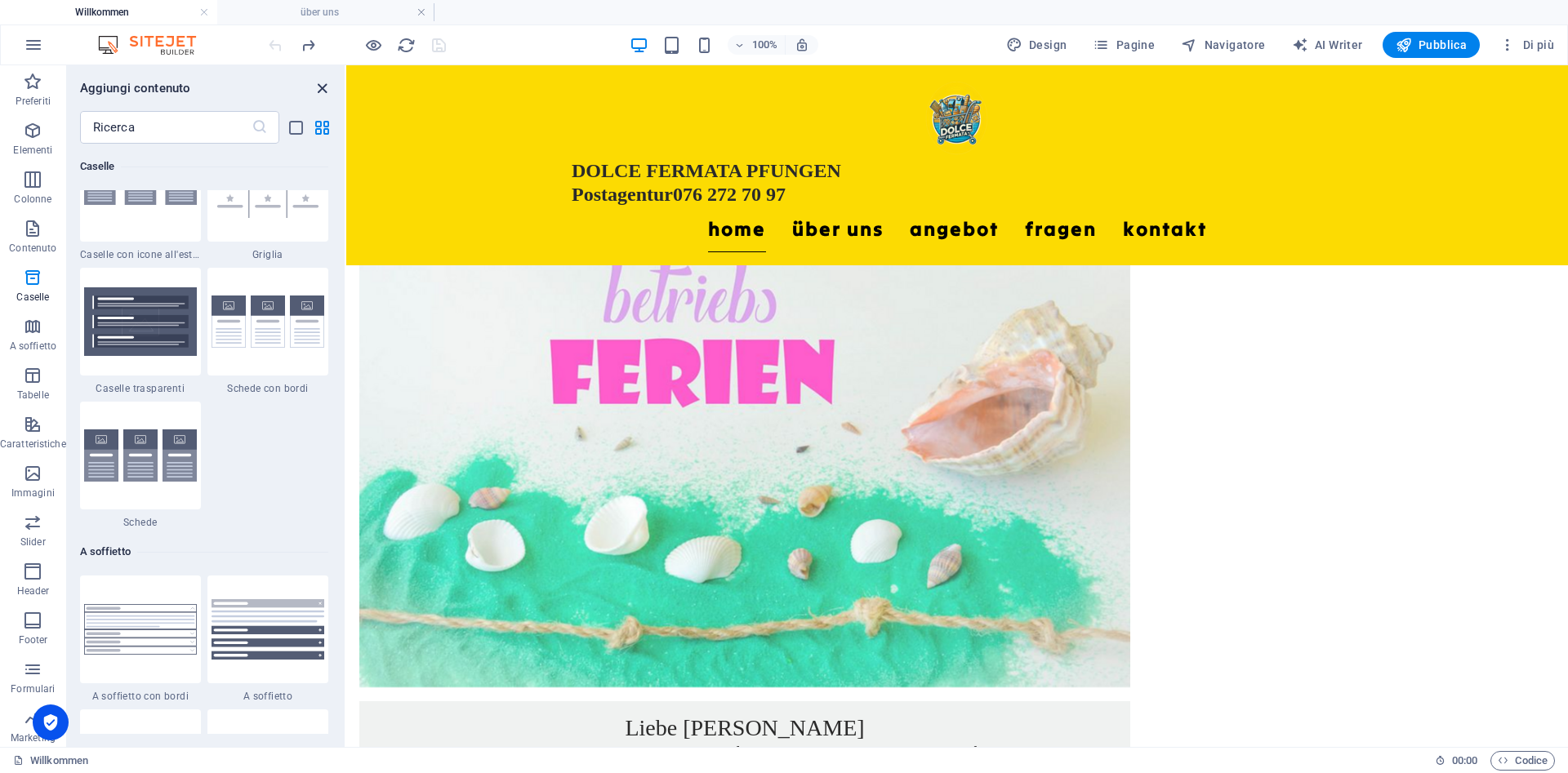 scroll, scrollTop: 1657, scrollLeft: 0, axis: vertical 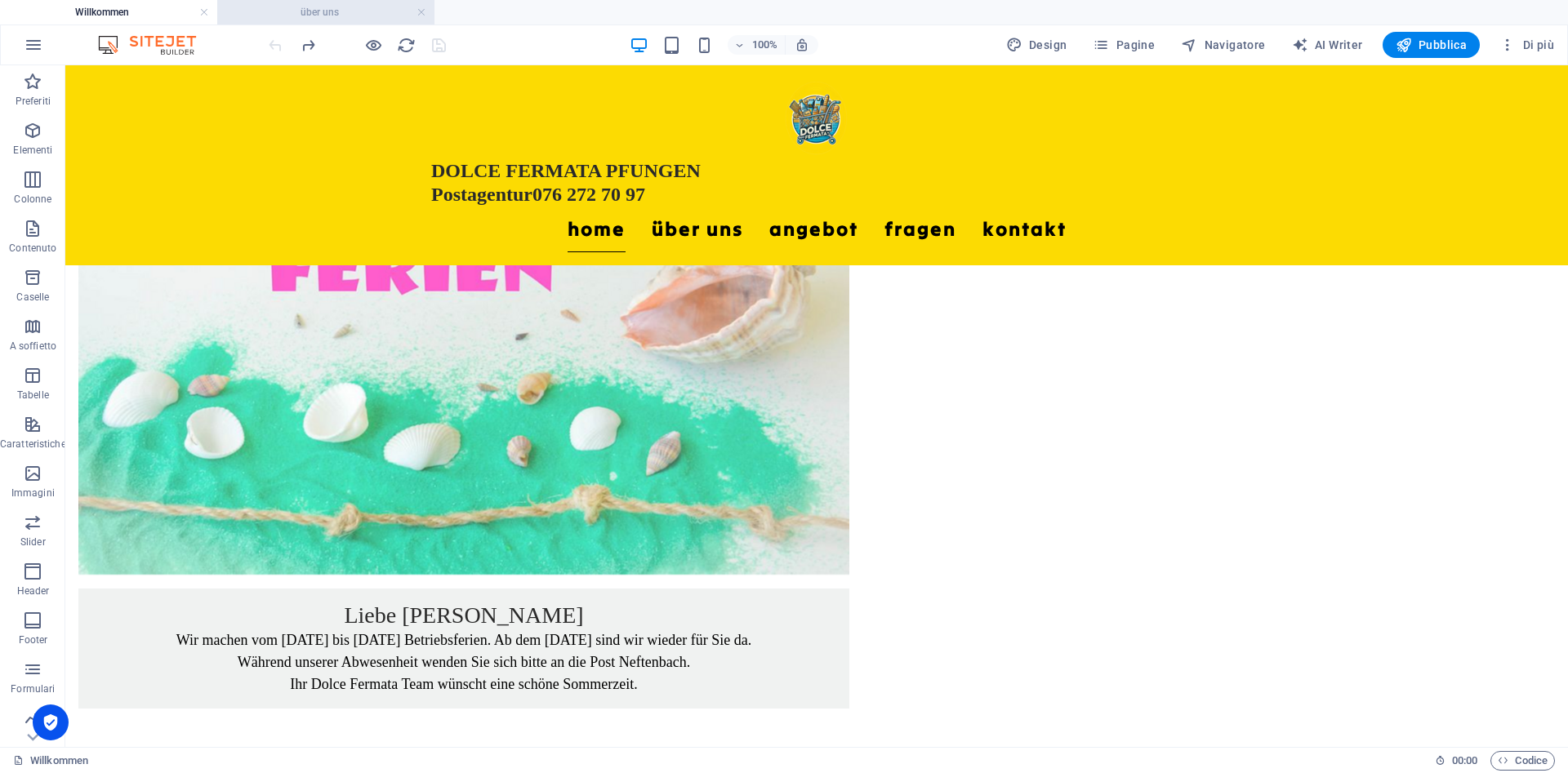click on "über uns" at bounding box center (326, 12) 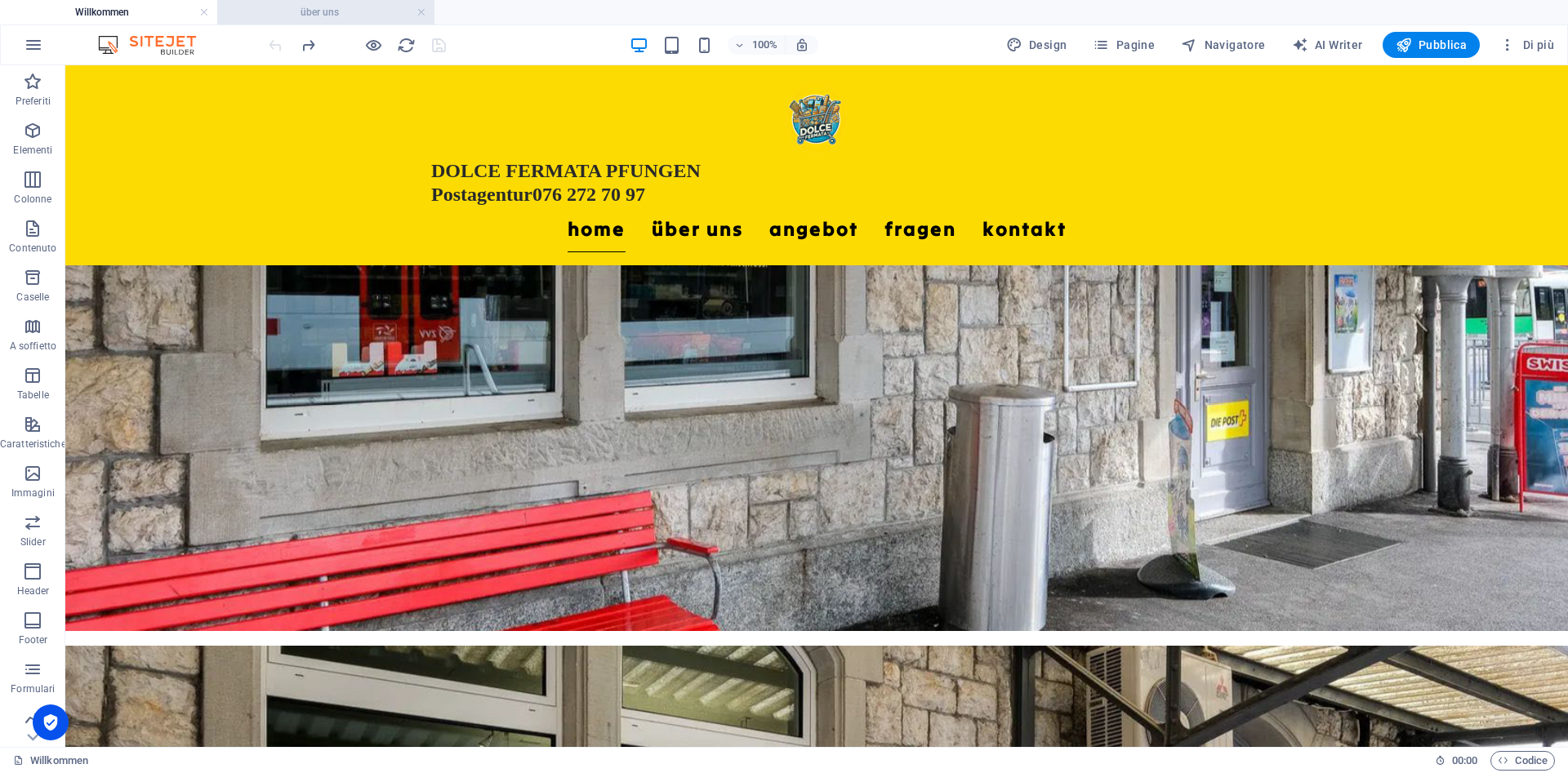 scroll, scrollTop: 90, scrollLeft: 0, axis: vertical 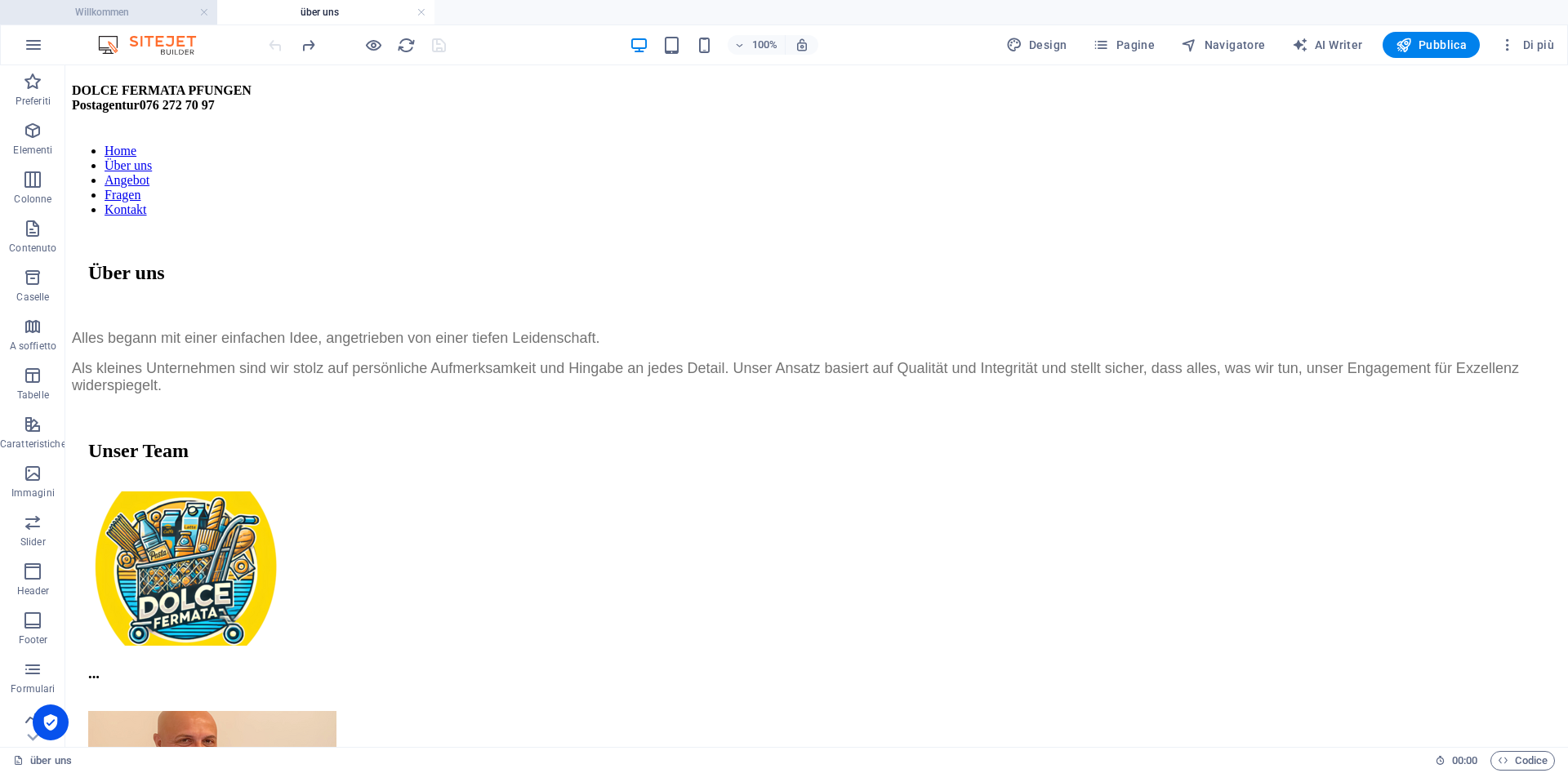 click on "Willkommen" at bounding box center [109, 12] 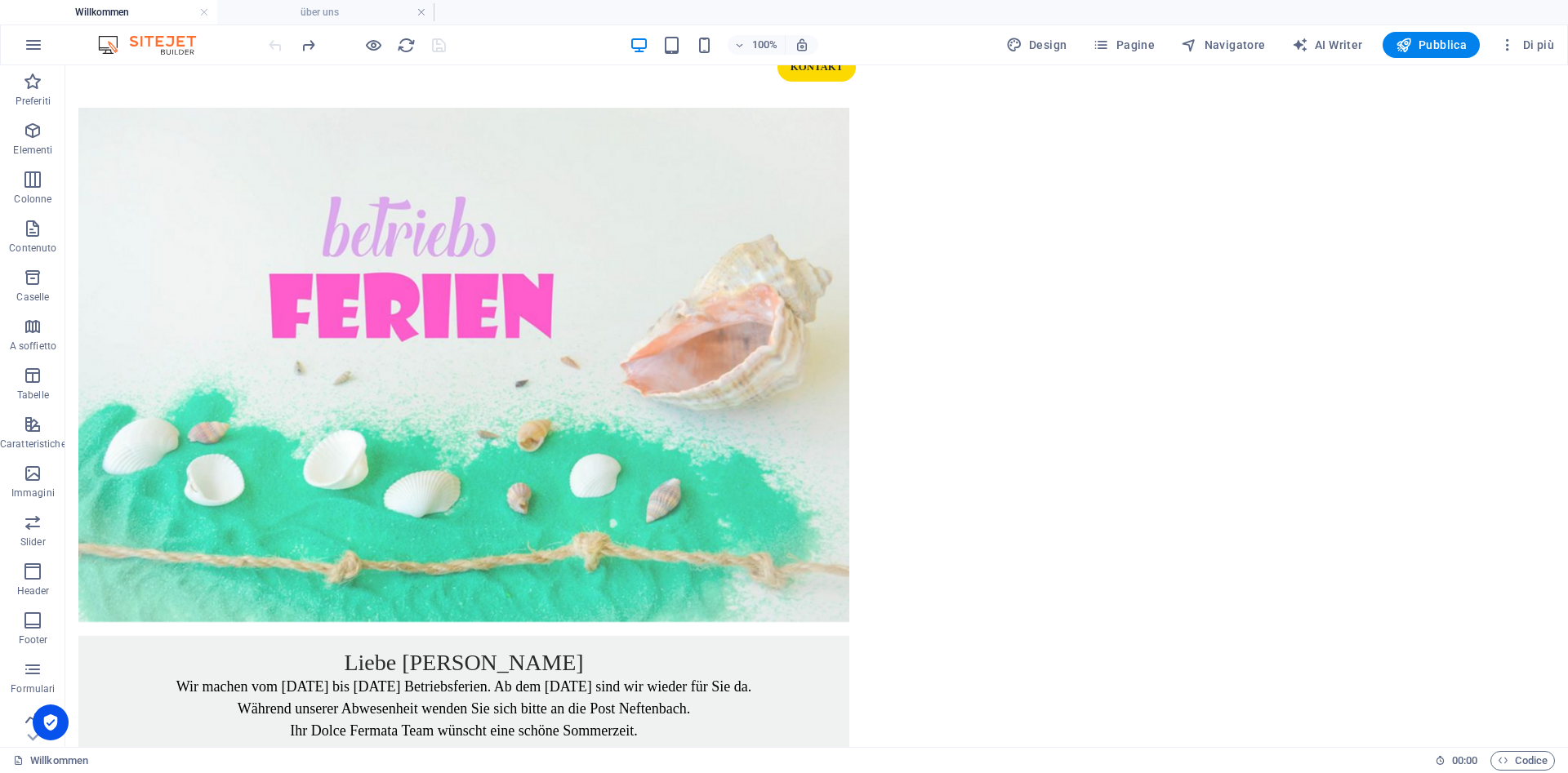 scroll, scrollTop: 0, scrollLeft: 0, axis: both 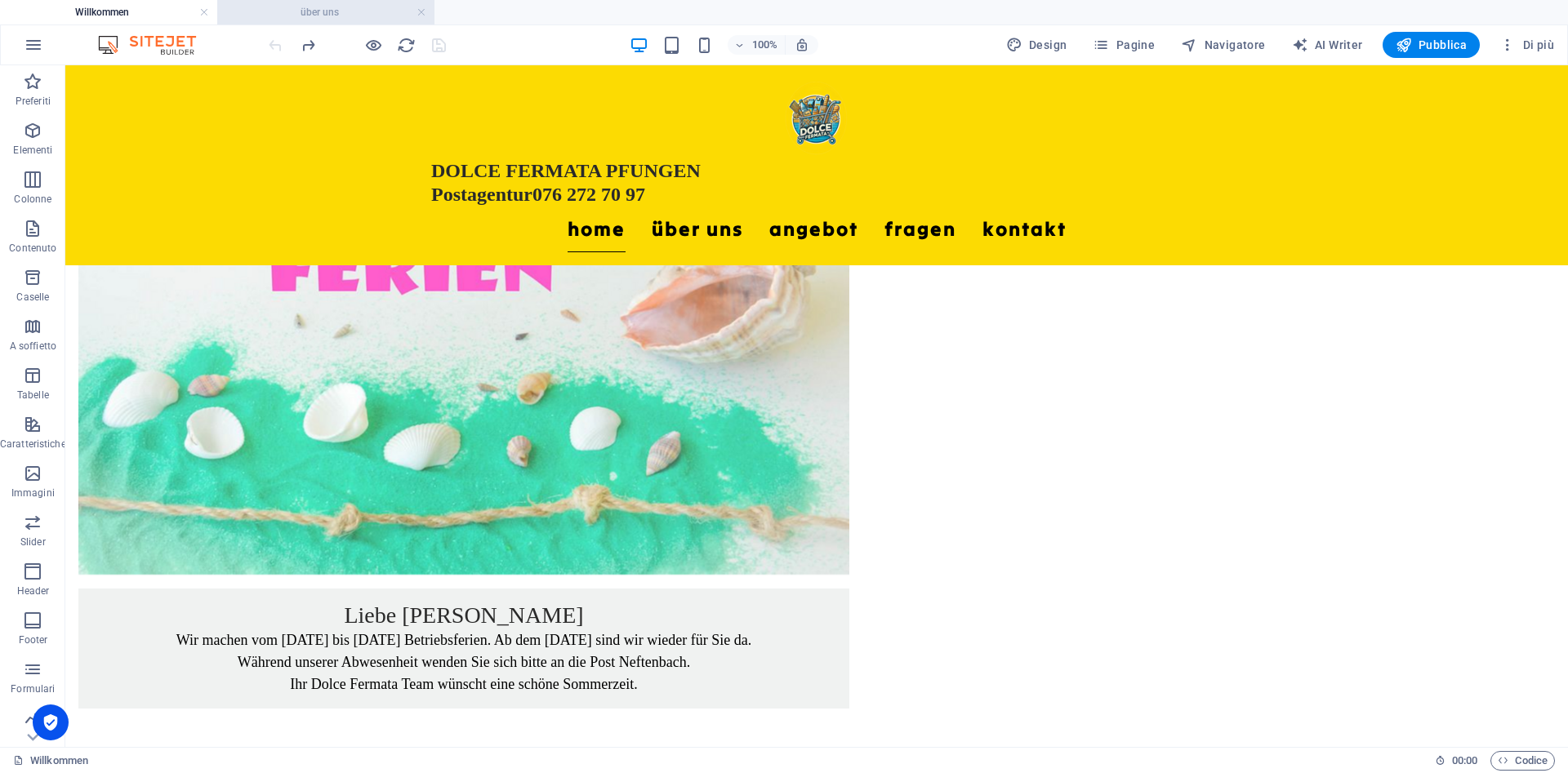click on "über uns" at bounding box center [326, 12] 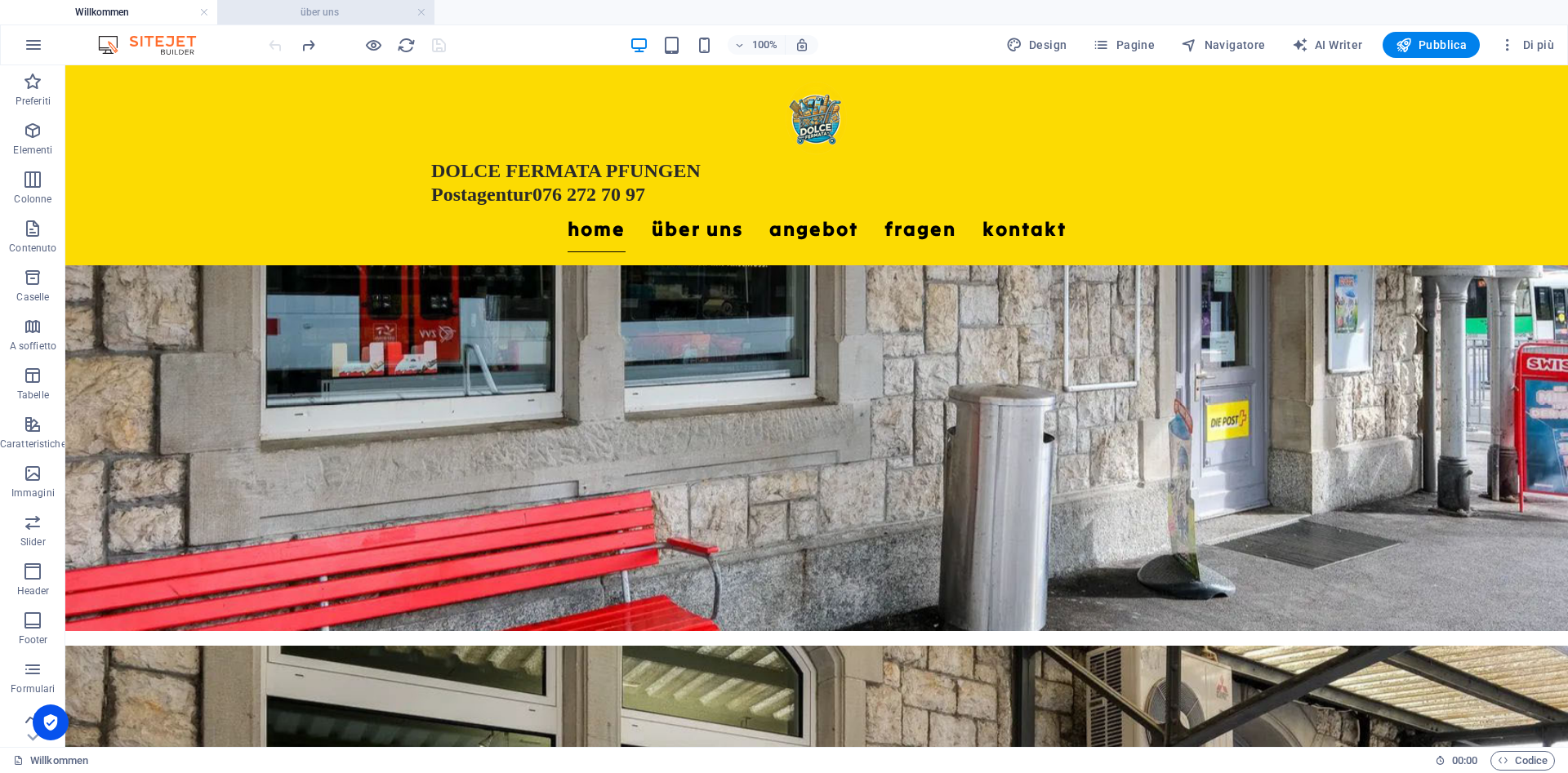 scroll, scrollTop: 90, scrollLeft: 0, axis: vertical 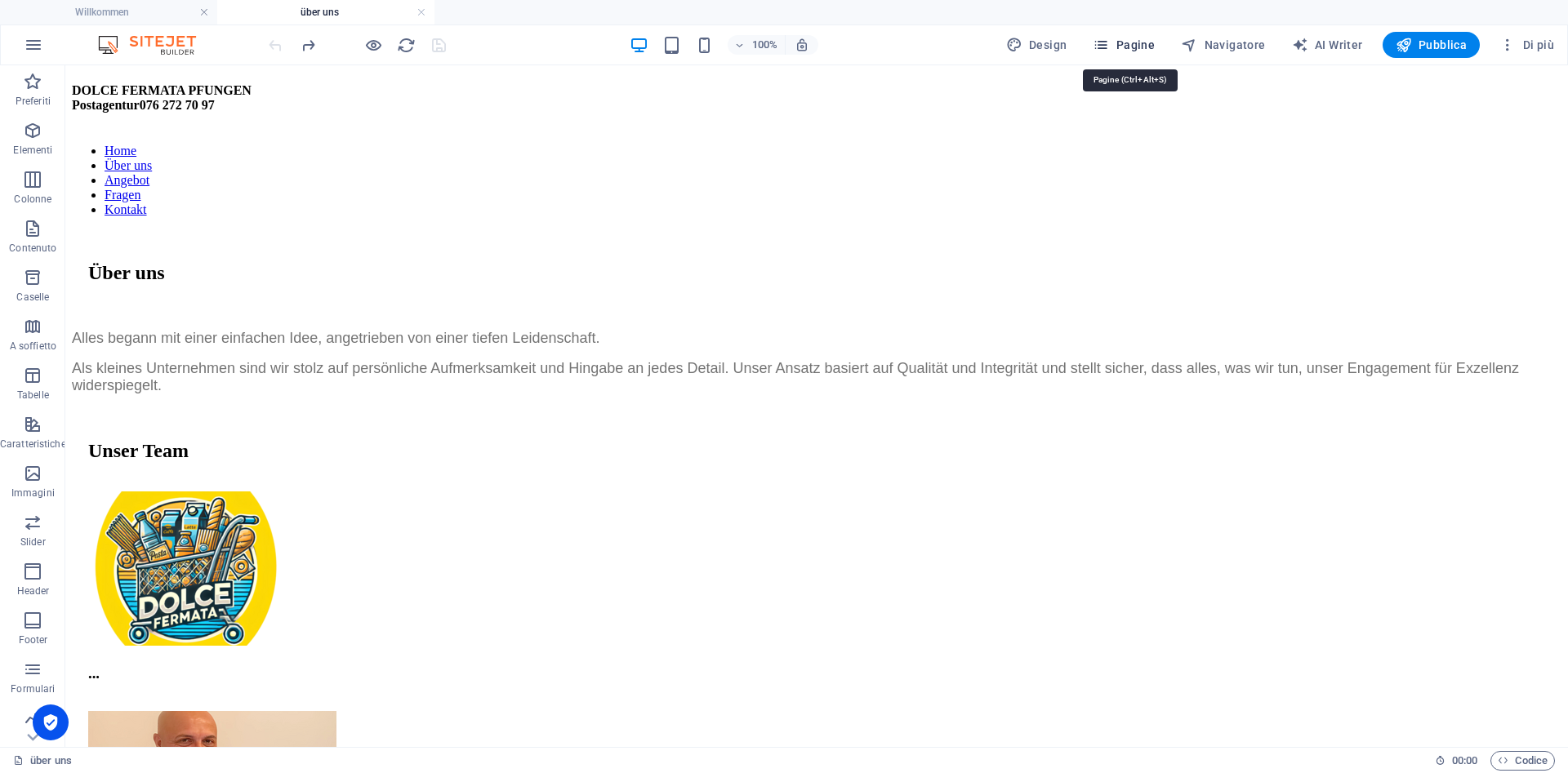 click on "Pagine" at bounding box center [1124, 45] 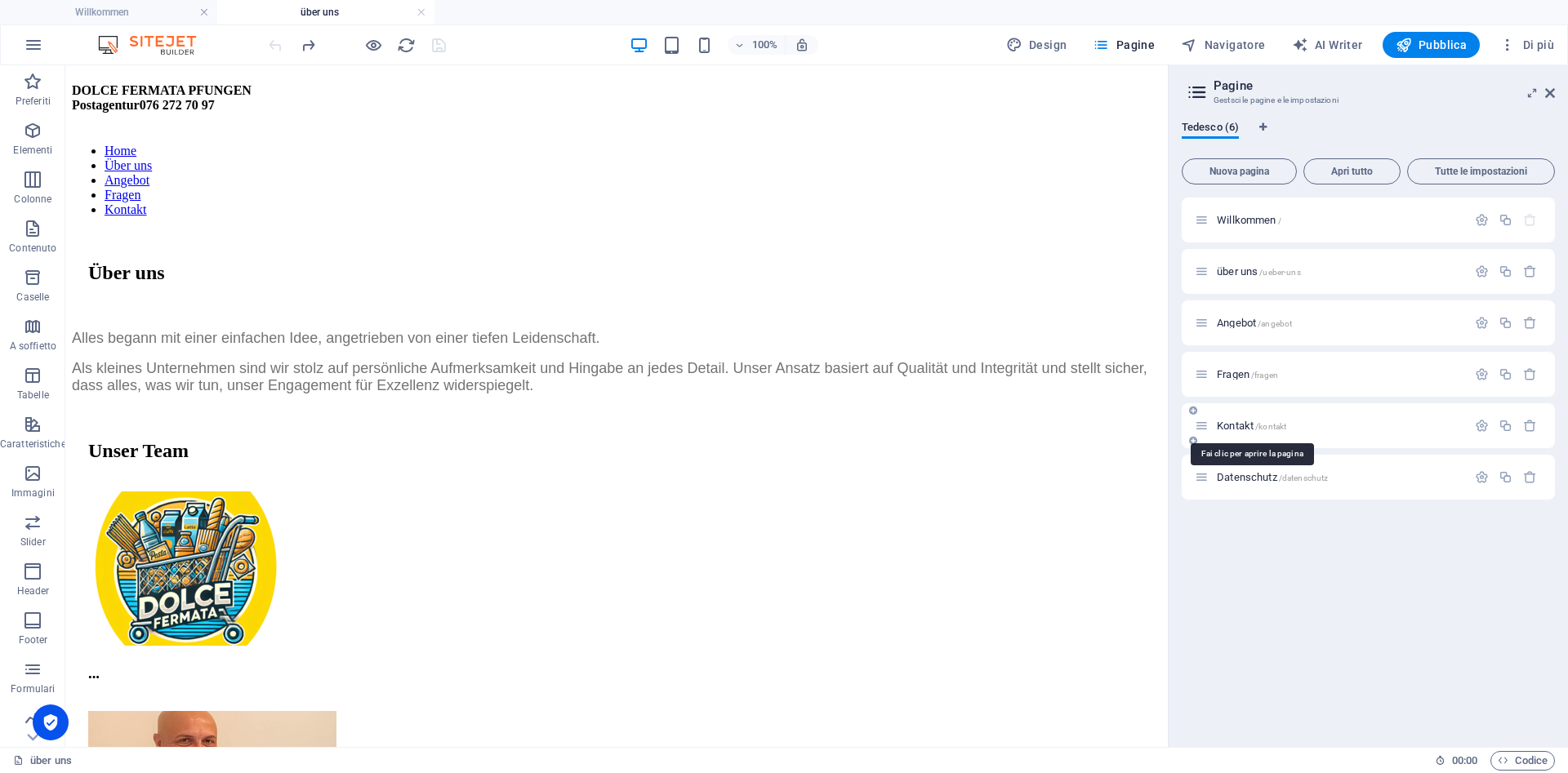 click on "Kontakt /kontakt" at bounding box center (1251, 425) 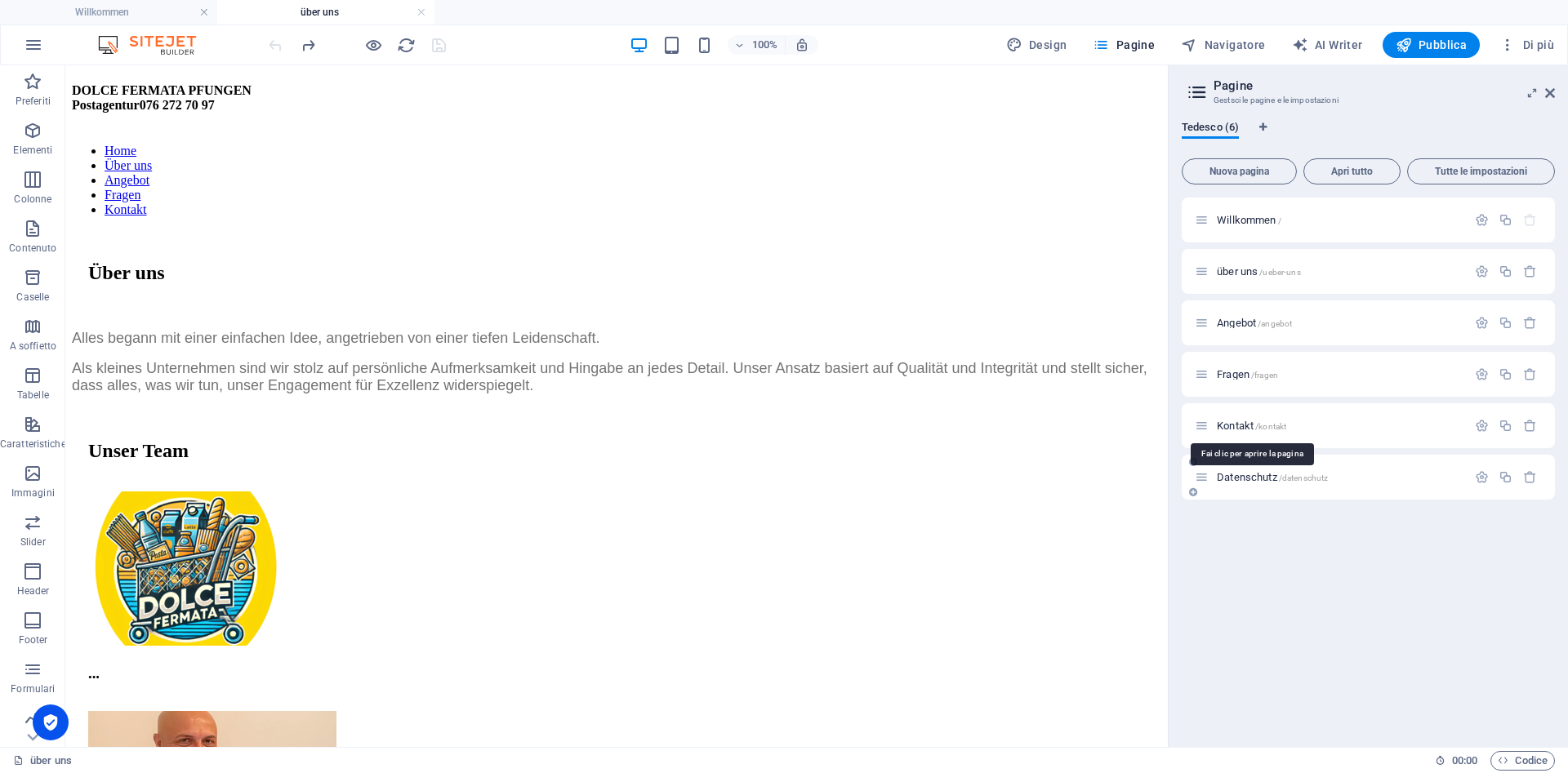 scroll, scrollTop: 0, scrollLeft: 0, axis: both 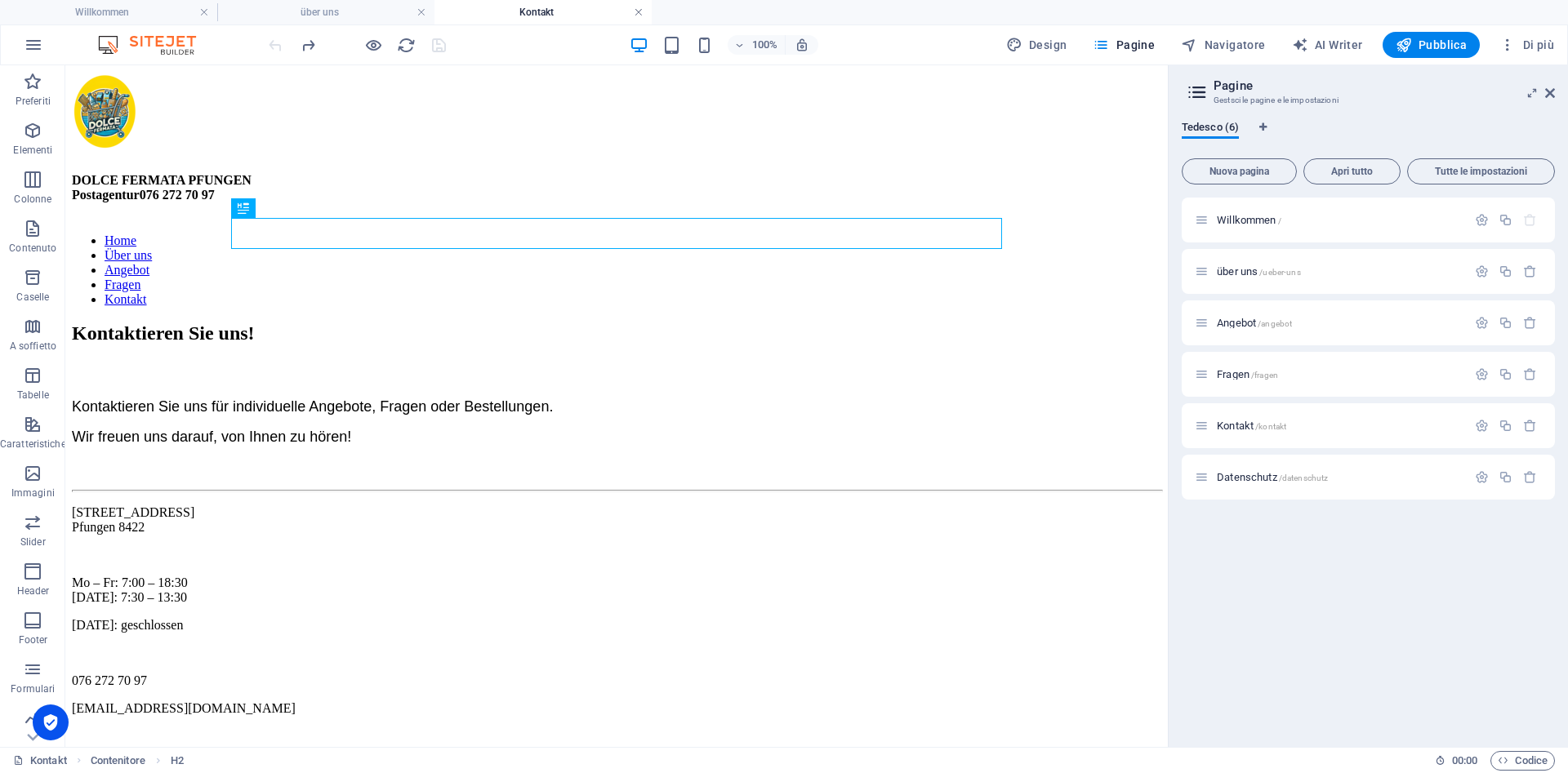 click at bounding box center (639, 12) 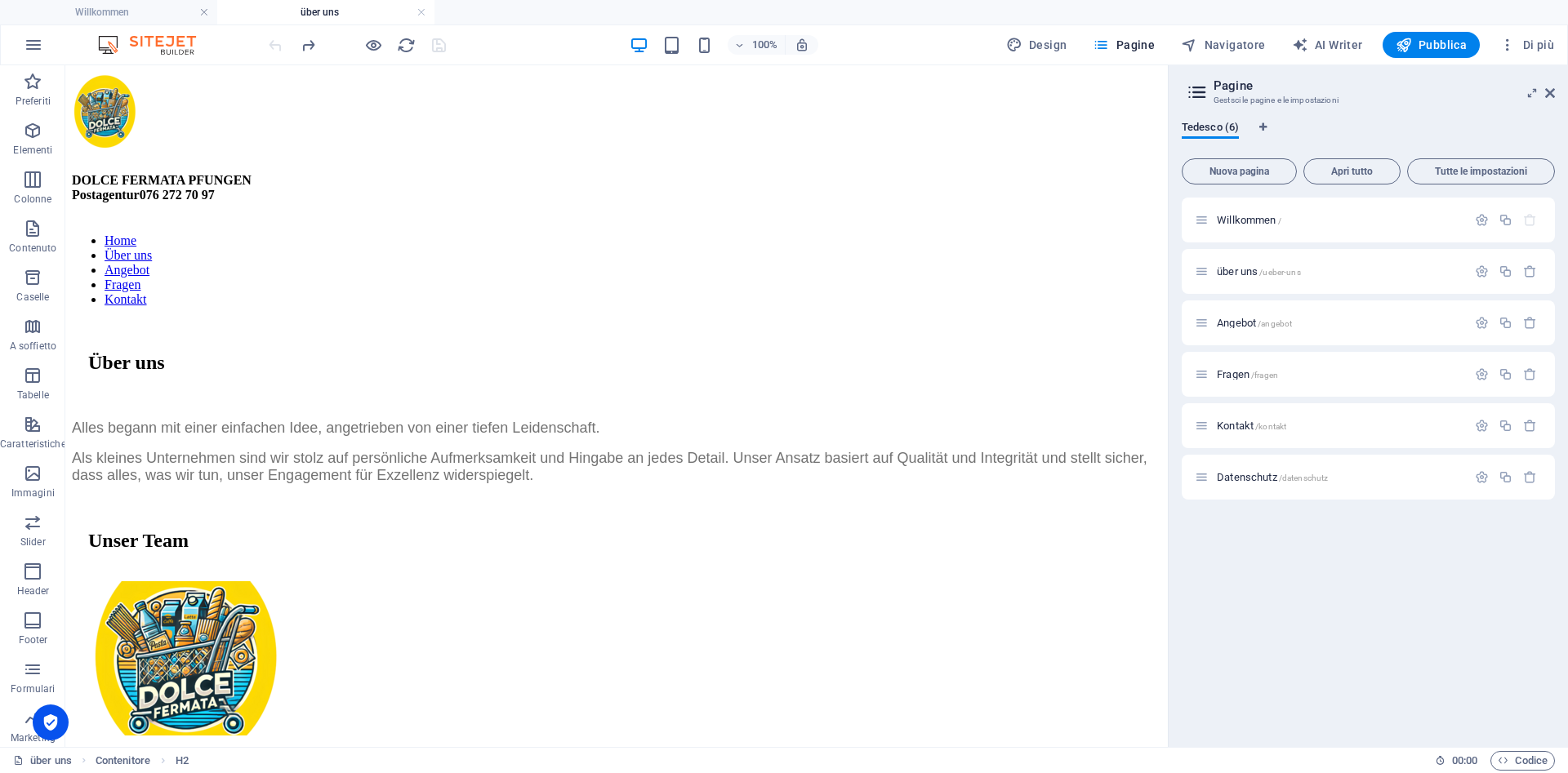 scroll, scrollTop: 24, scrollLeft: 0, axis: vertical 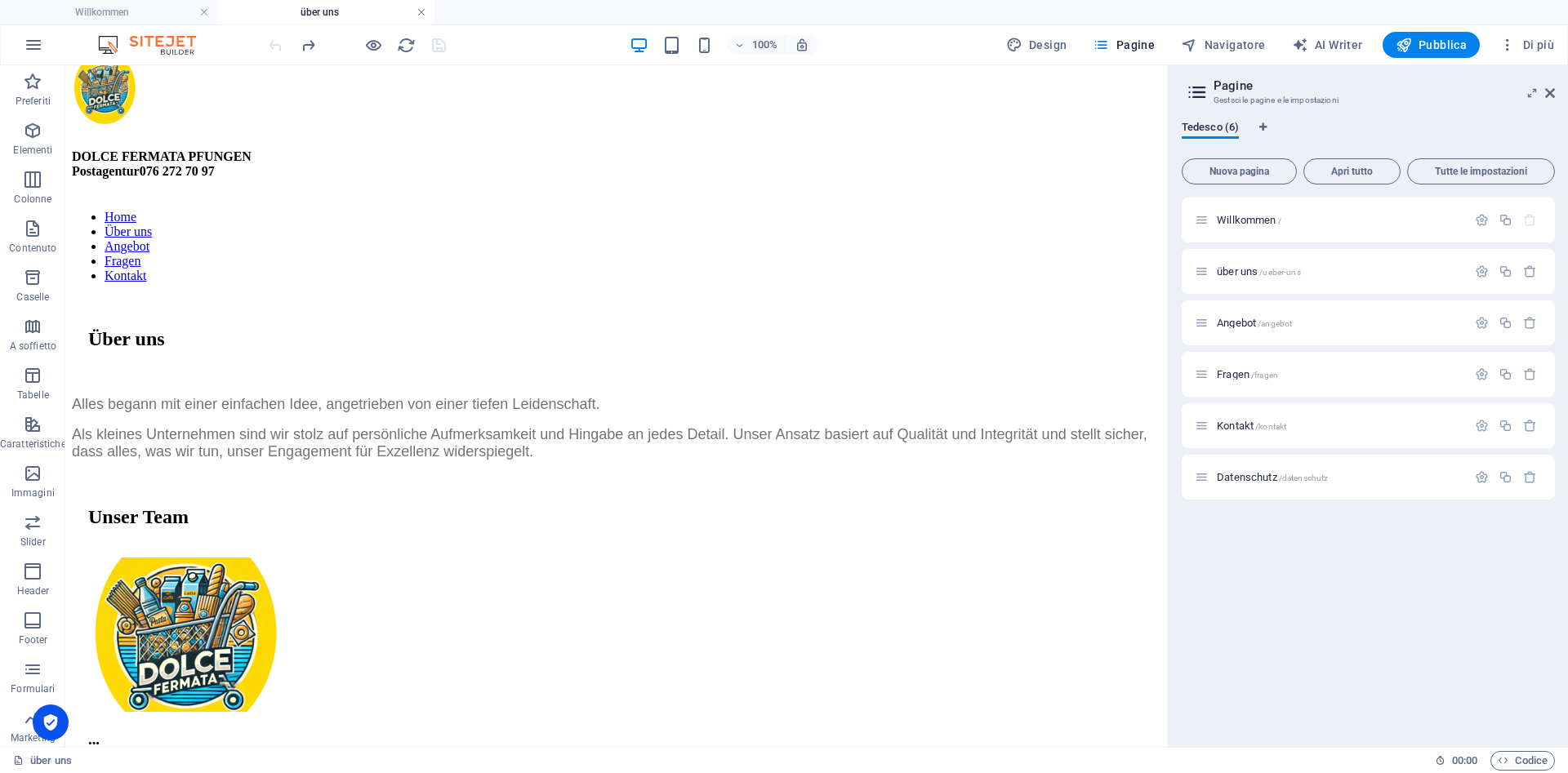click at bounding box center [421, 12] 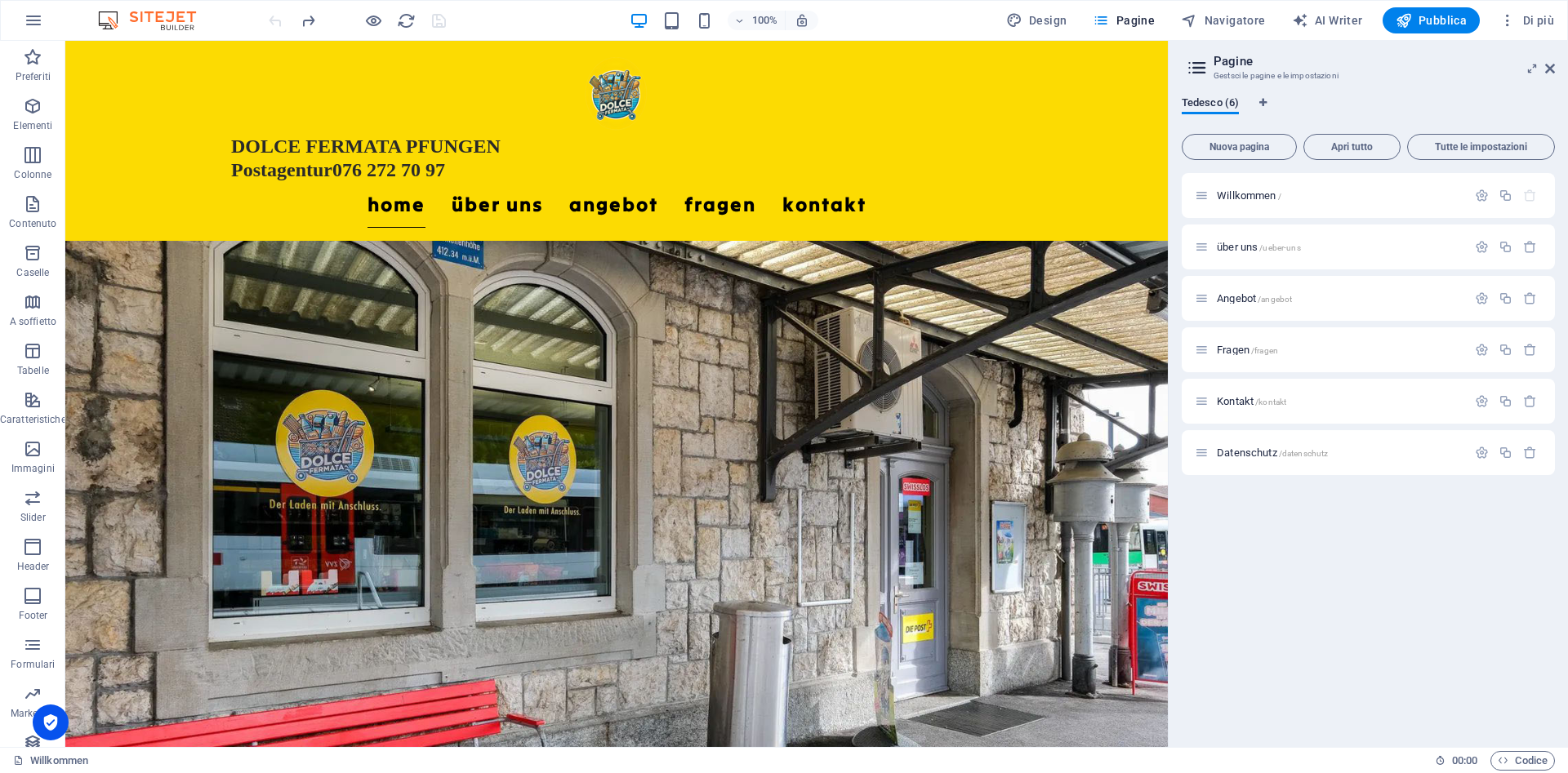 scroll, scrollTop: 1539, scrollLeft: 0, axis: vertical 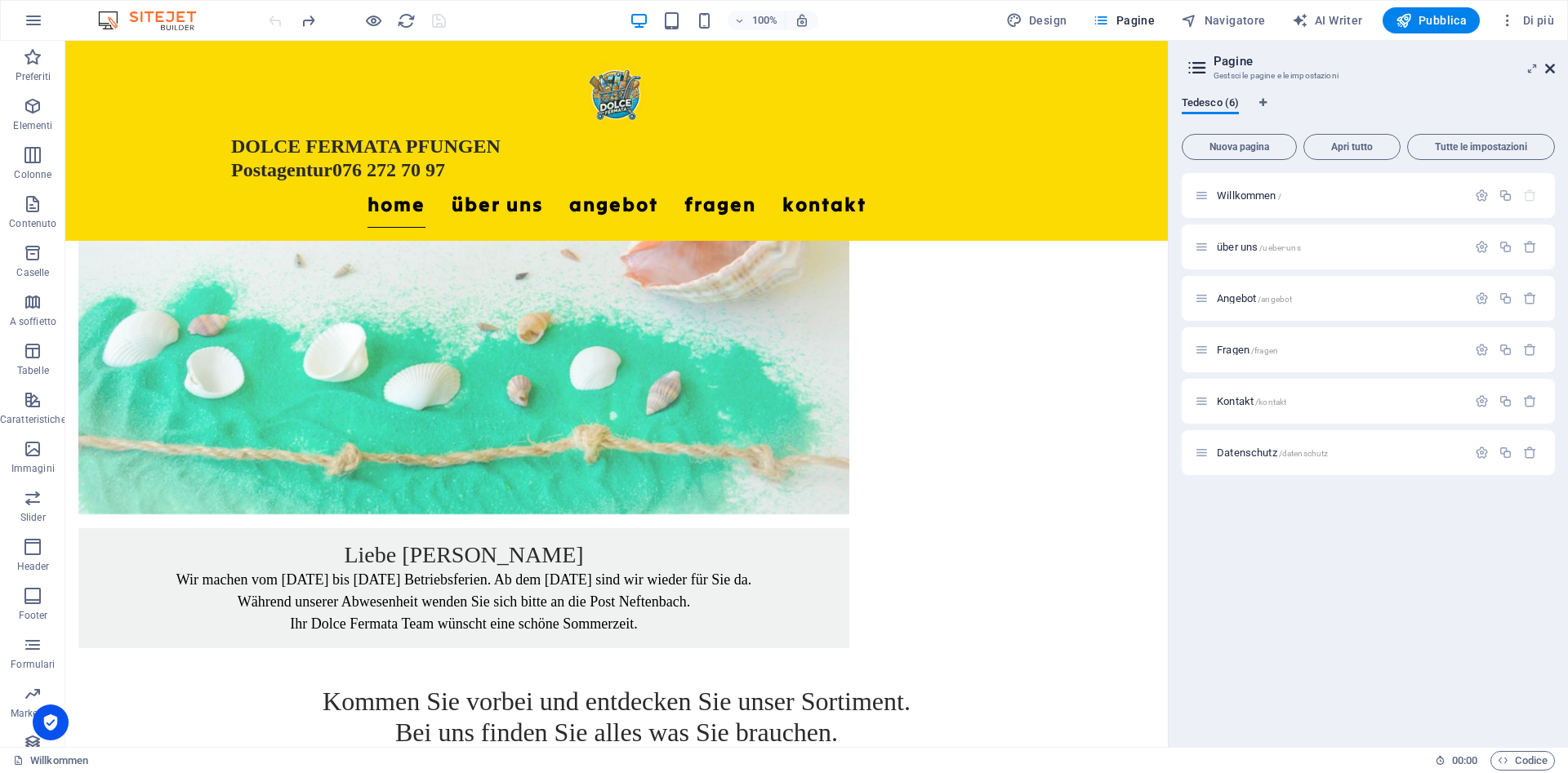 click at bounding box center (1550, 69) 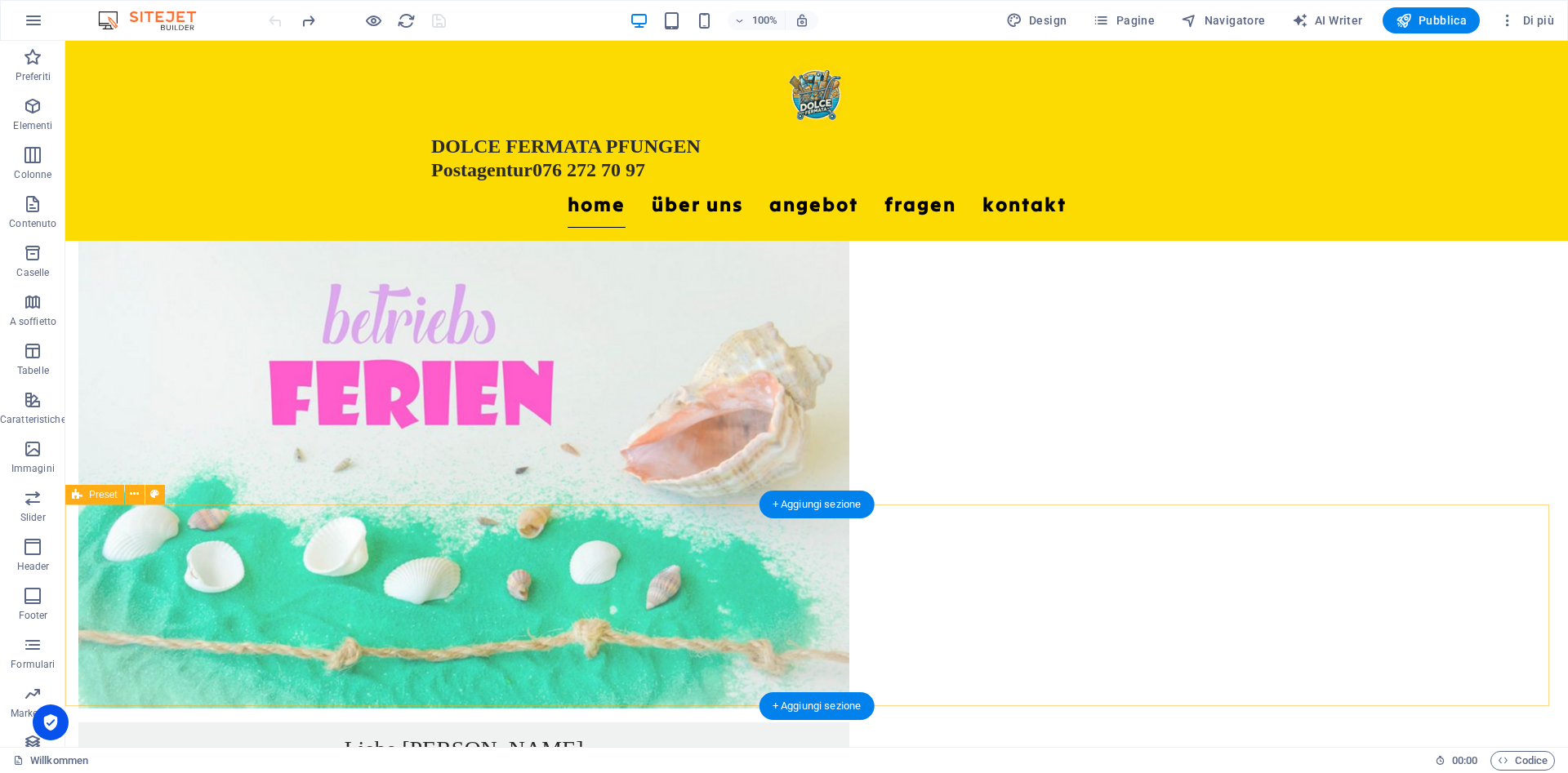 scroll, scrollTop: 1576, scrollLeft: 0, axis: vertical 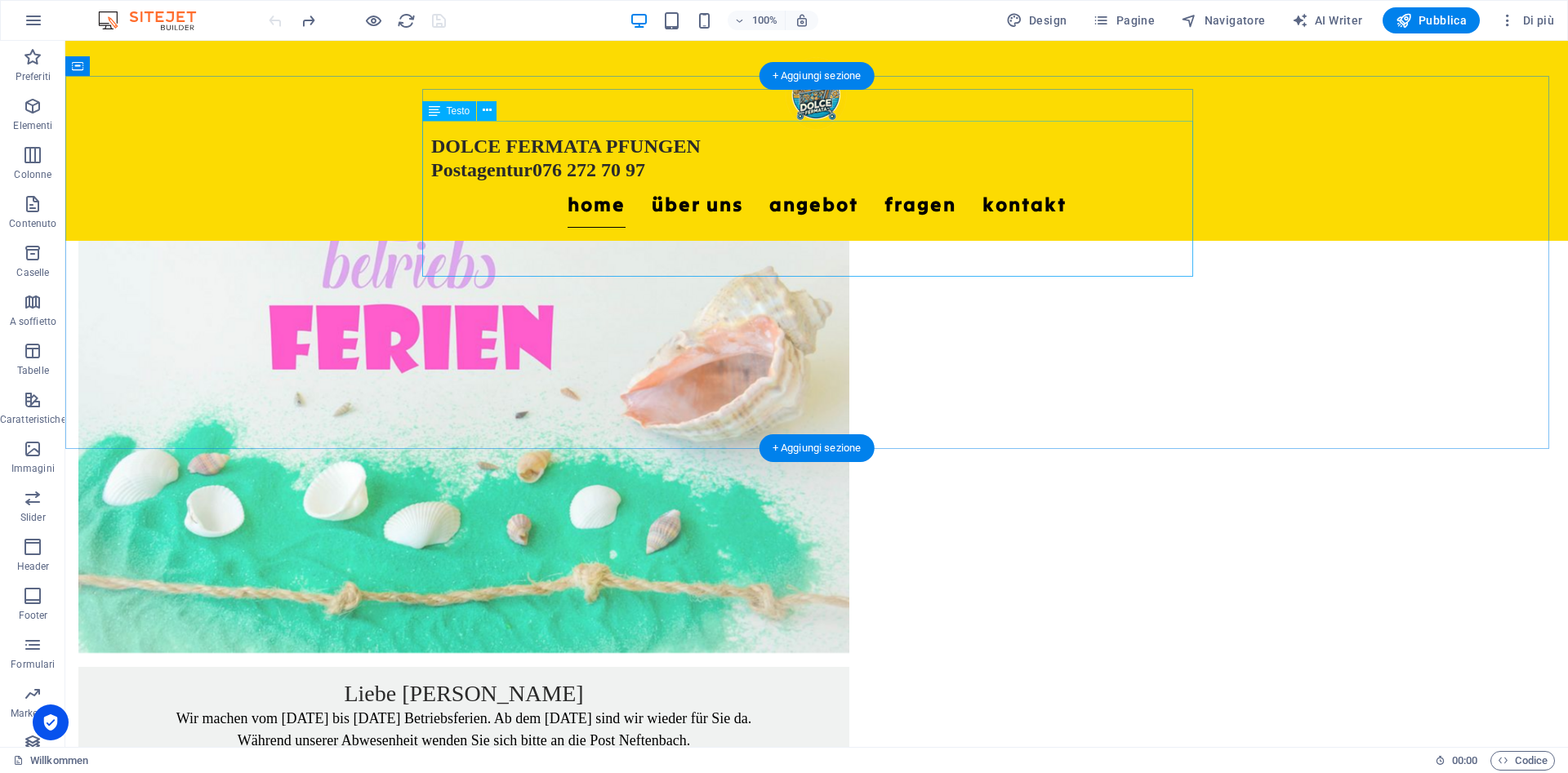 click on "(Postschalter ist am Samstag immer geschlossen) * Die Samstagszeiten können variieren. Rufen Sie uns sicherheitshalber an* Samstag, 5. Juli:   offen" at bounding box center (817, 1085) 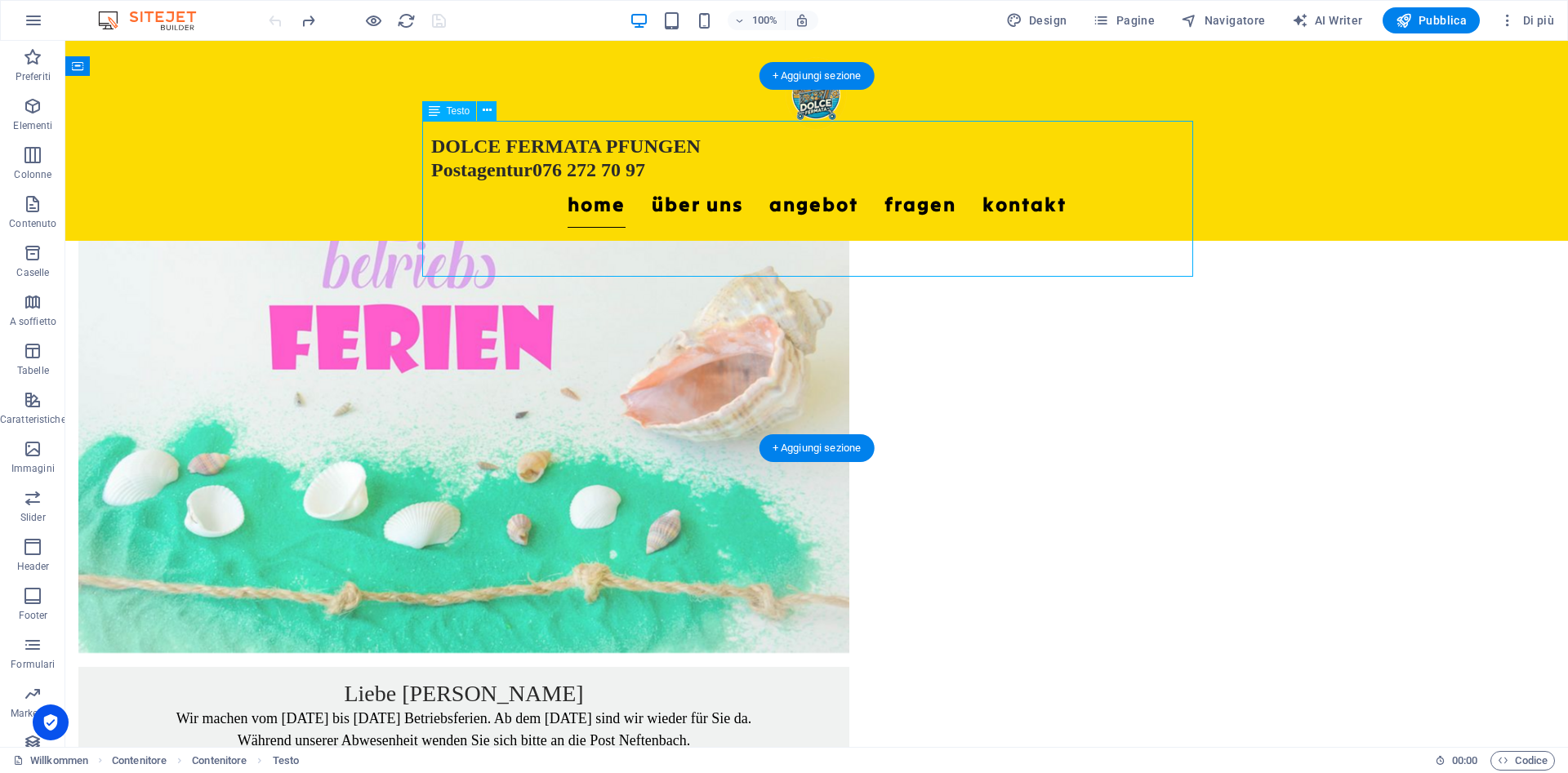 click on "(Postschalter ist am Samstag immer geschlossen) * Die Samstagszeiten können variieren. Rufen Sie uns sicherheitshalber an* Samstag, 5. Juli:   offen" at bounding box center (817, 1085) 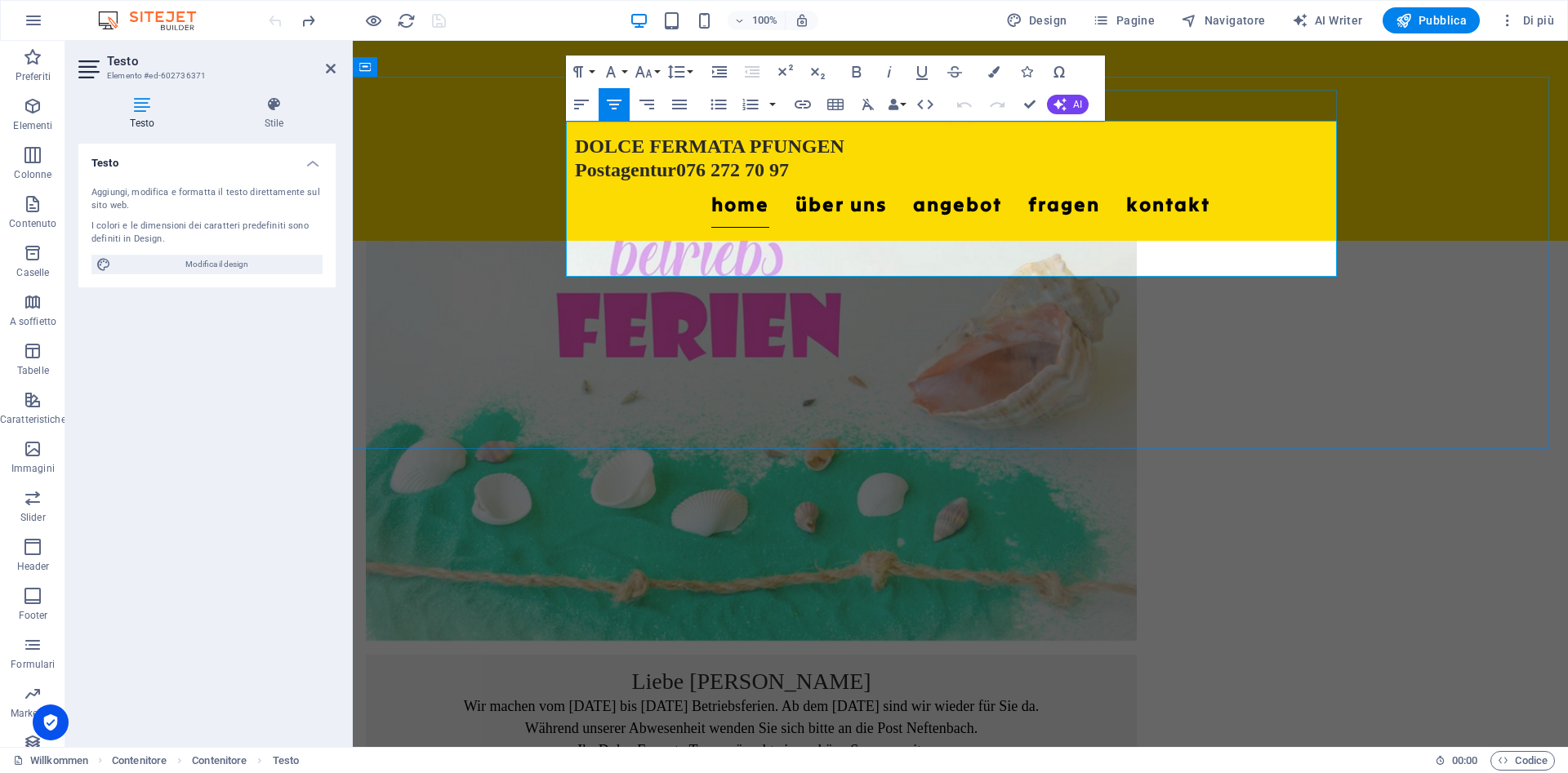drag, startPoint x: 947, startPoint y: 242, endPoint x: 978, endPoint y: 260, distance: 35.846897 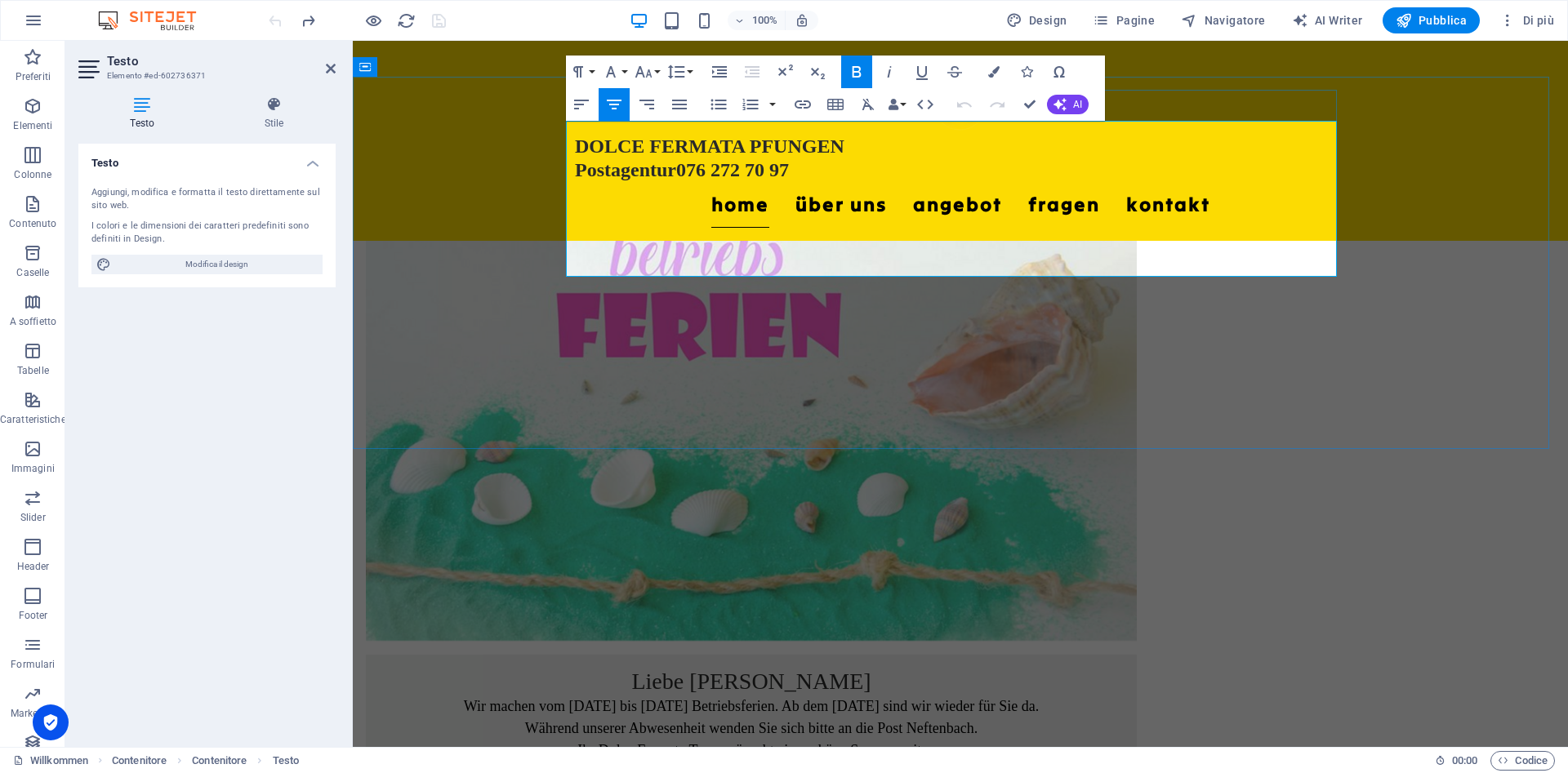 type 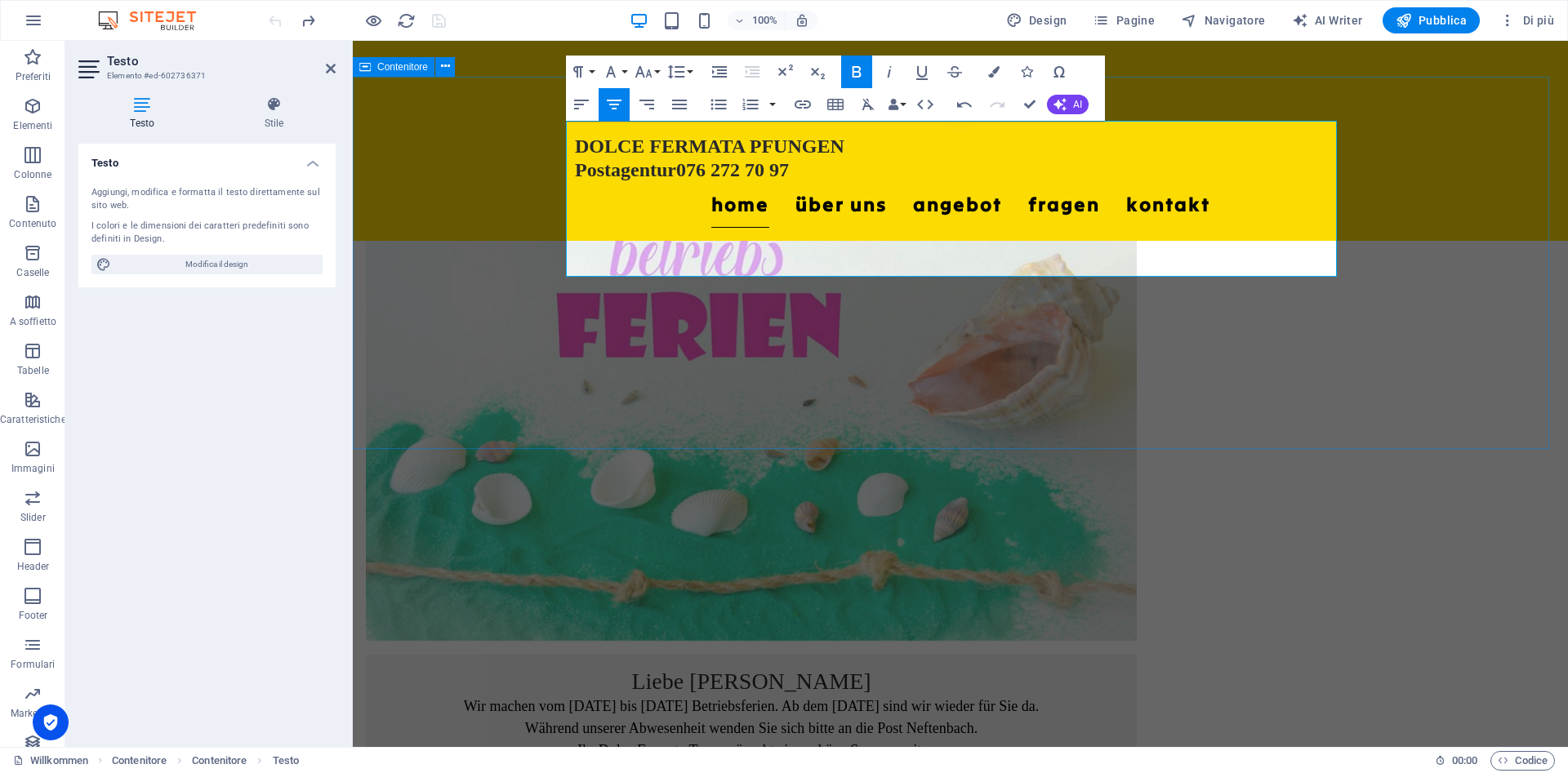 click on "Öffnungszeiten (Postschalter ist am Samstag immer geschlossen) * Die Samstagszeiten können variieren. Rufen Sie uns sicherheitshalber an* Samstag, 10. Juli:   offen Tag Zeit Montag - Freitag 07:00 - 18:30 Samstag * 08:00 - 13:30 * Sonntag geschlossen" at bounding box center [960, 1136] 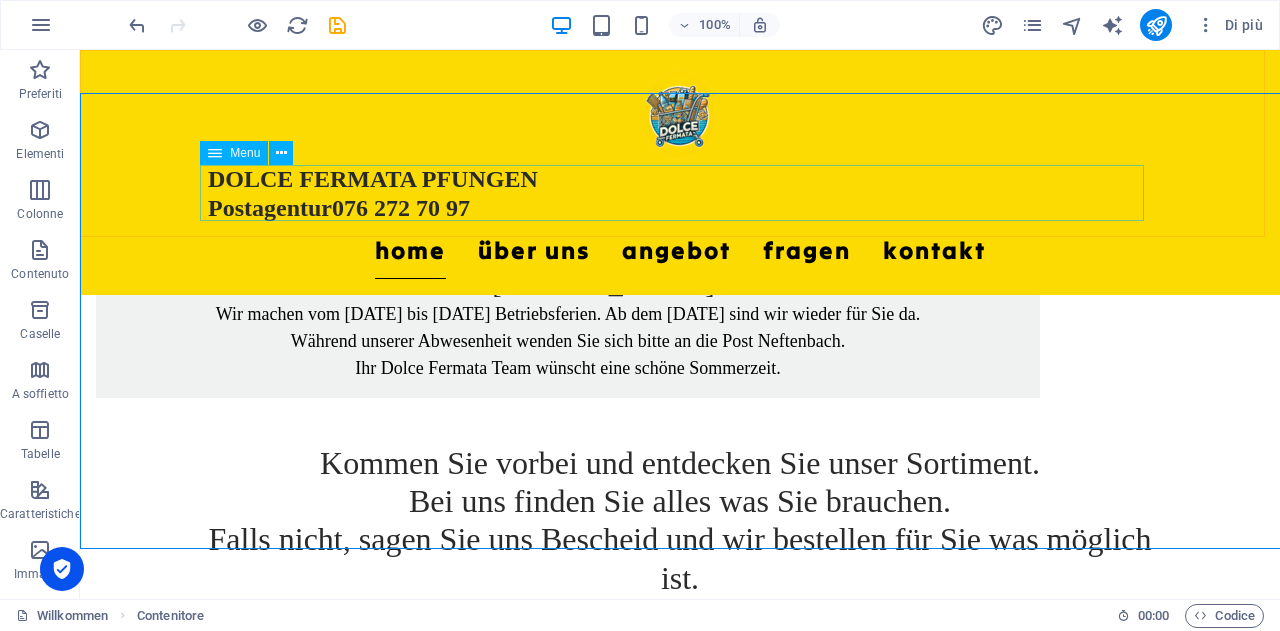 scroll, scrollTop: 1931, scrollLeft: 0, axis: vertical 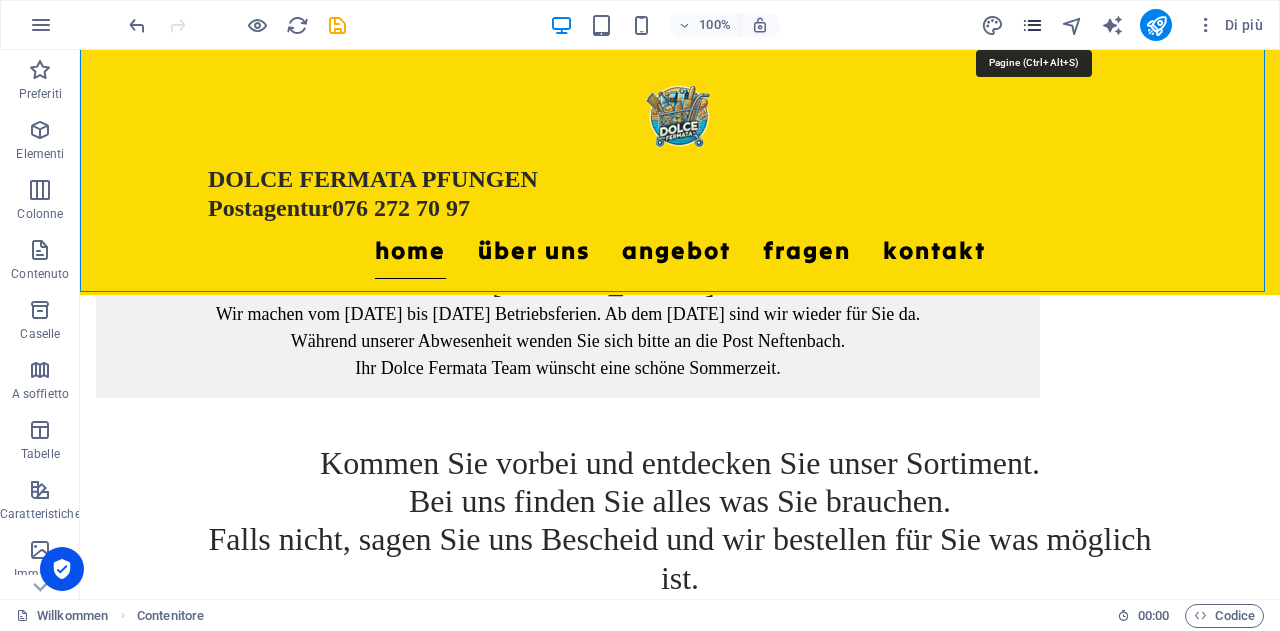 click at bounding box center [1032, 25] 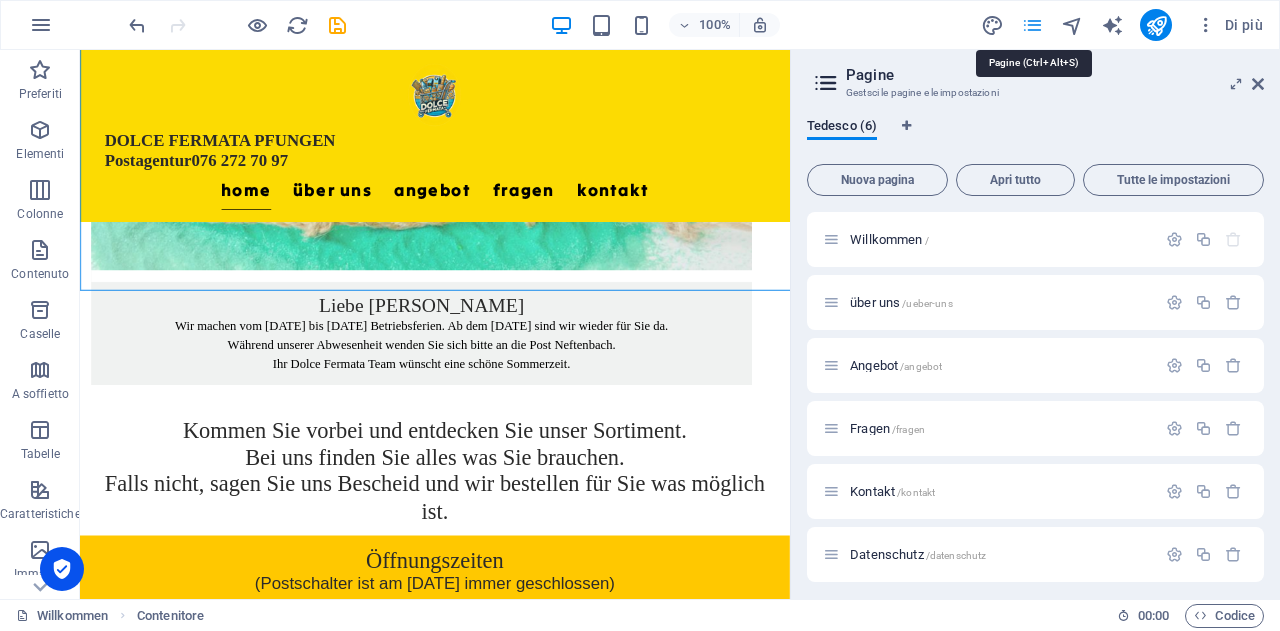 scroll, scrollTop: 1830, scrollLeft: 0, axis: vertical 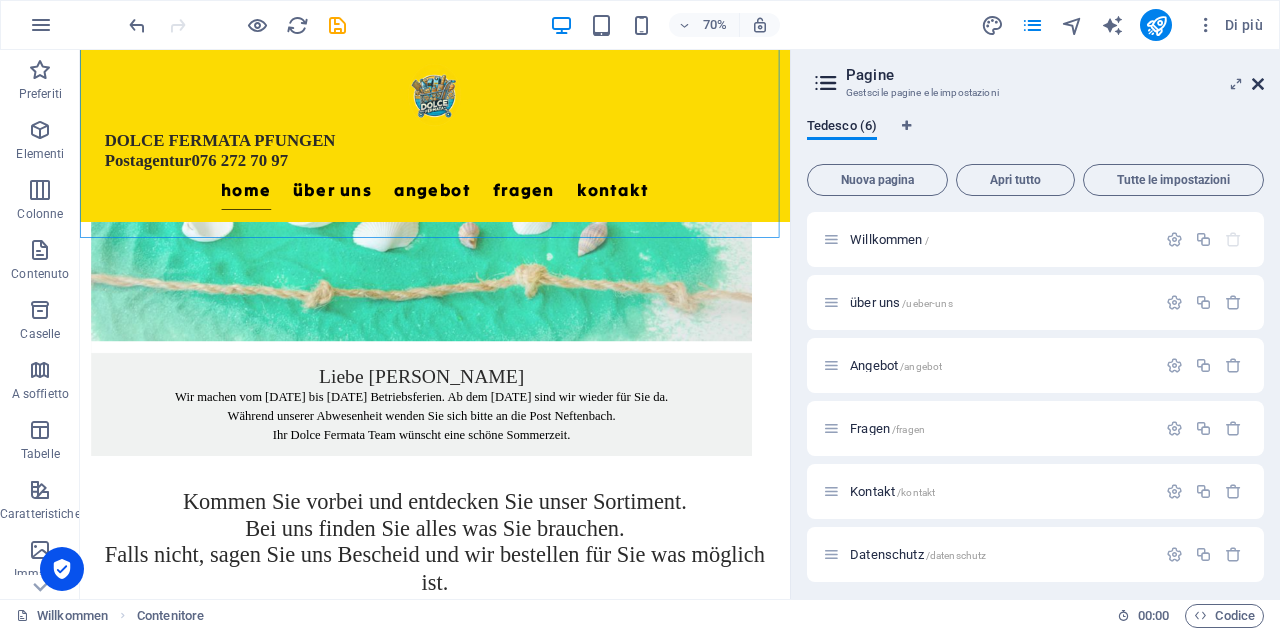 click on "Pagine Gestsci le pagine e le impostazioni" at bounding box center [1037, 76] 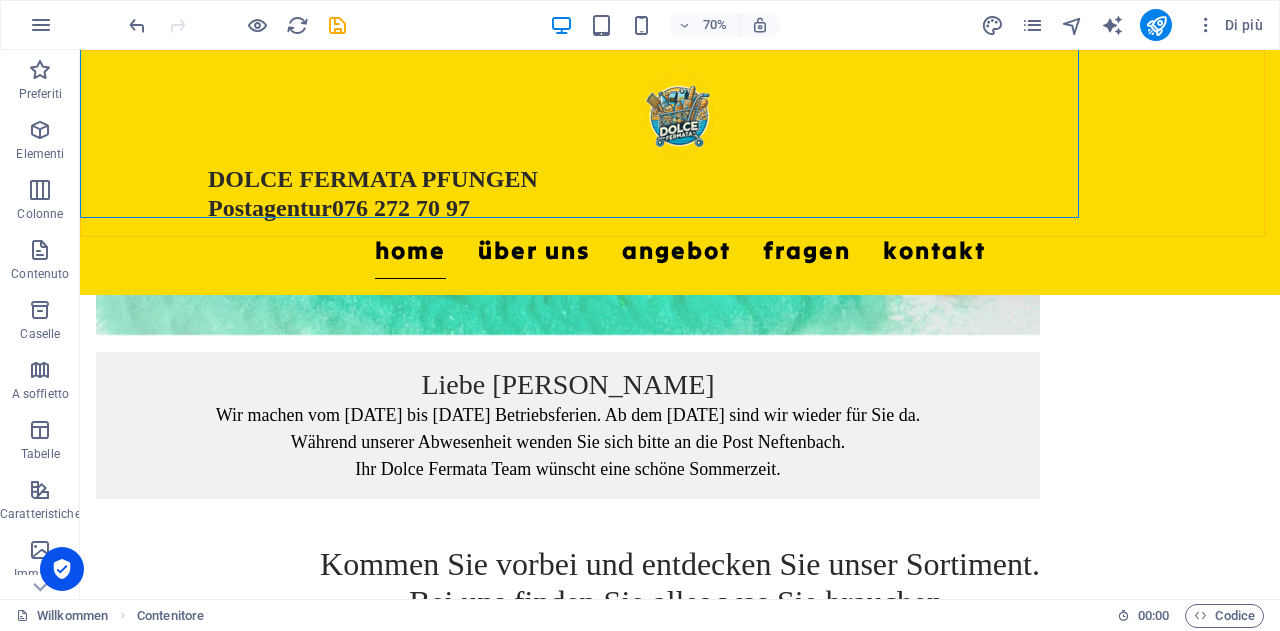 scroll, scrollTop: 1931, scrollLeft: 0, axis: vertical 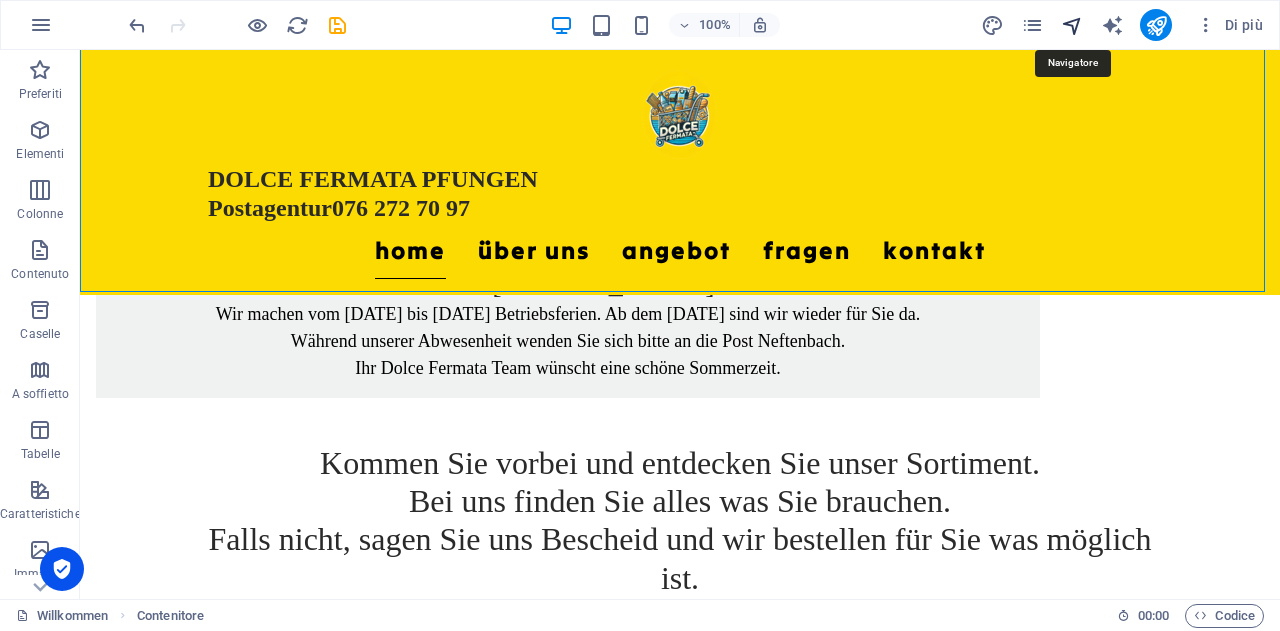 drag, startPoint x: 1062, startPoint y: 26, endPoint x: 1078, endPoint y: 27, distance: 16.03122 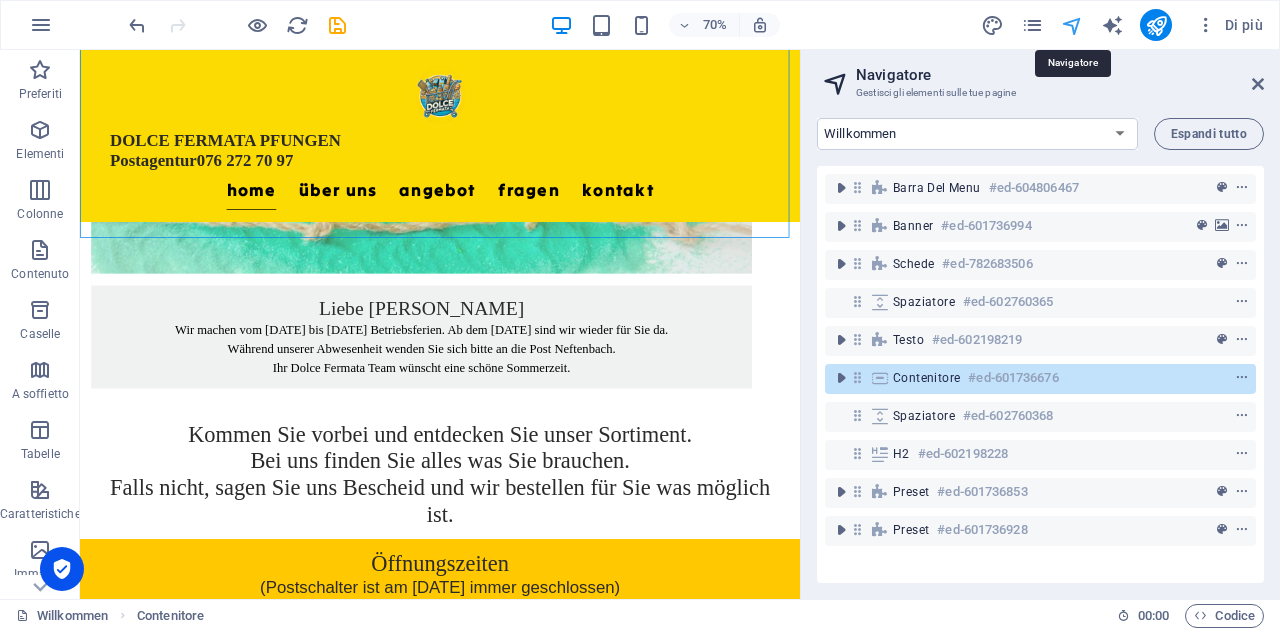 scroll, scrollTop: 1836, scrollLeft: 0, axis: vertical 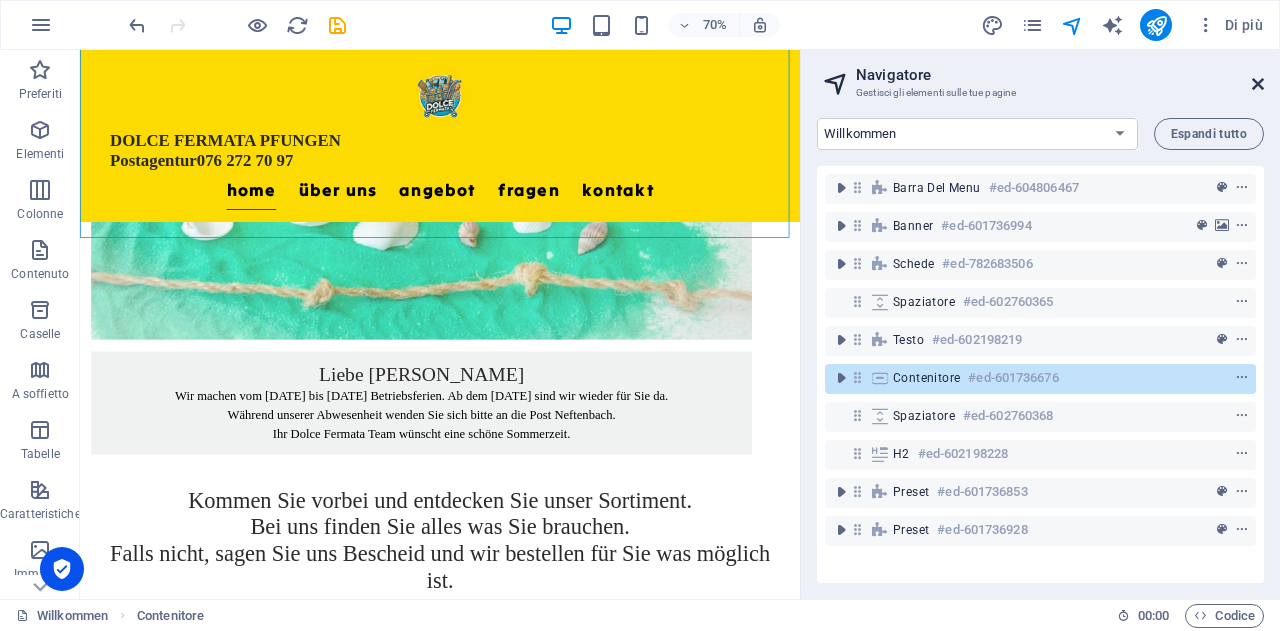 click at bounding box center [1258, 84] 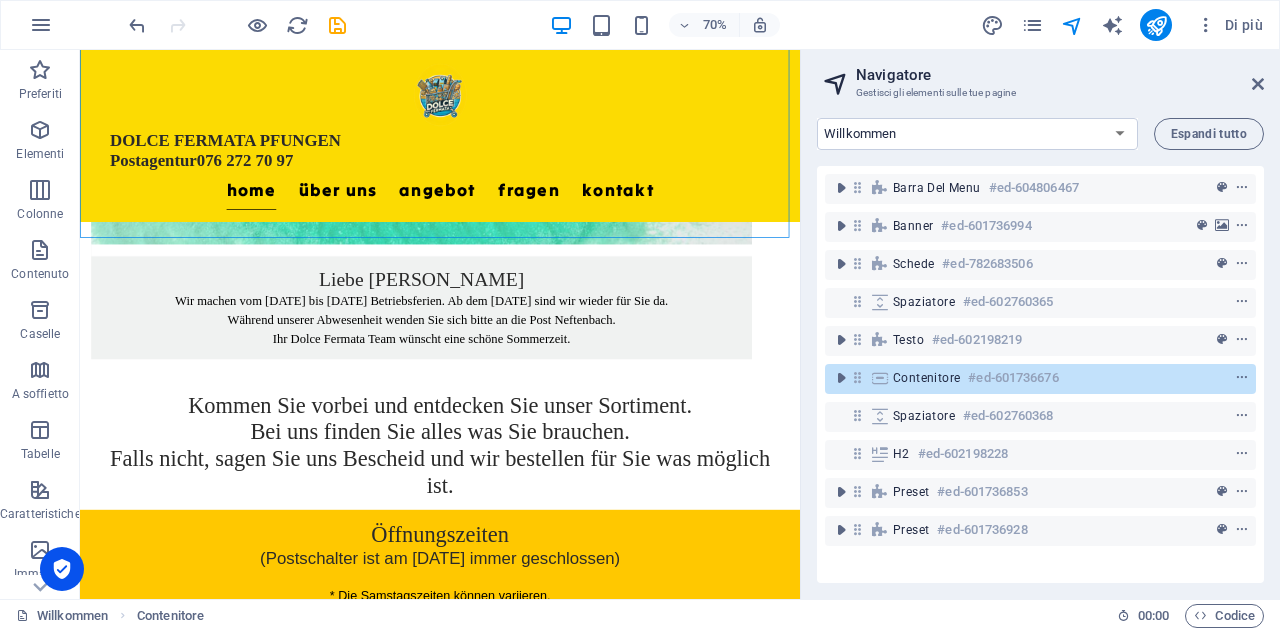 scroll, scrollTop: 1931, scrollLeft: 0, axis: vertical 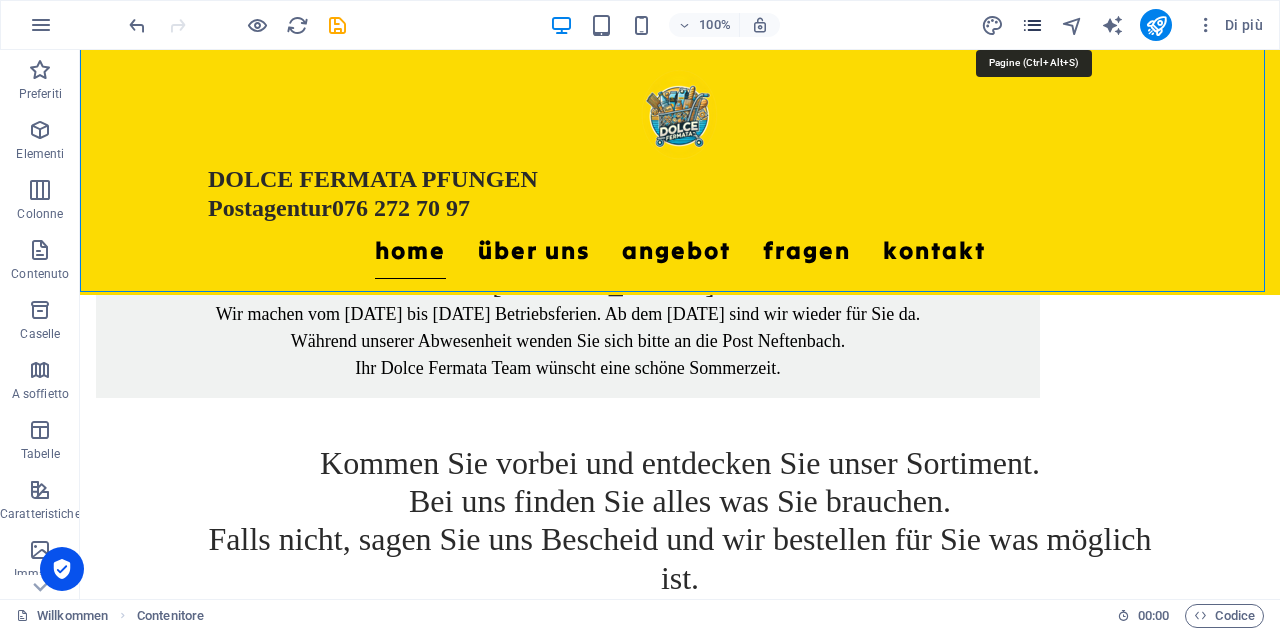 click at bounding box center [1032, 25] 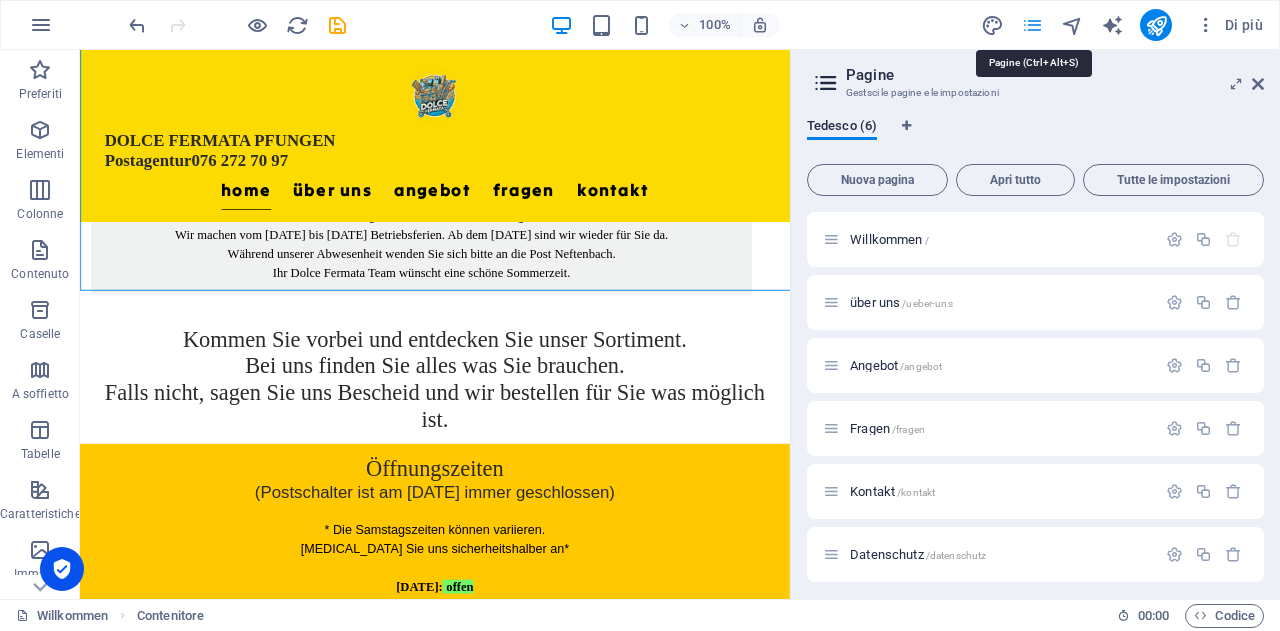 scroll, scrollTop: 1830, scrollLeft: 0, axis: vertical 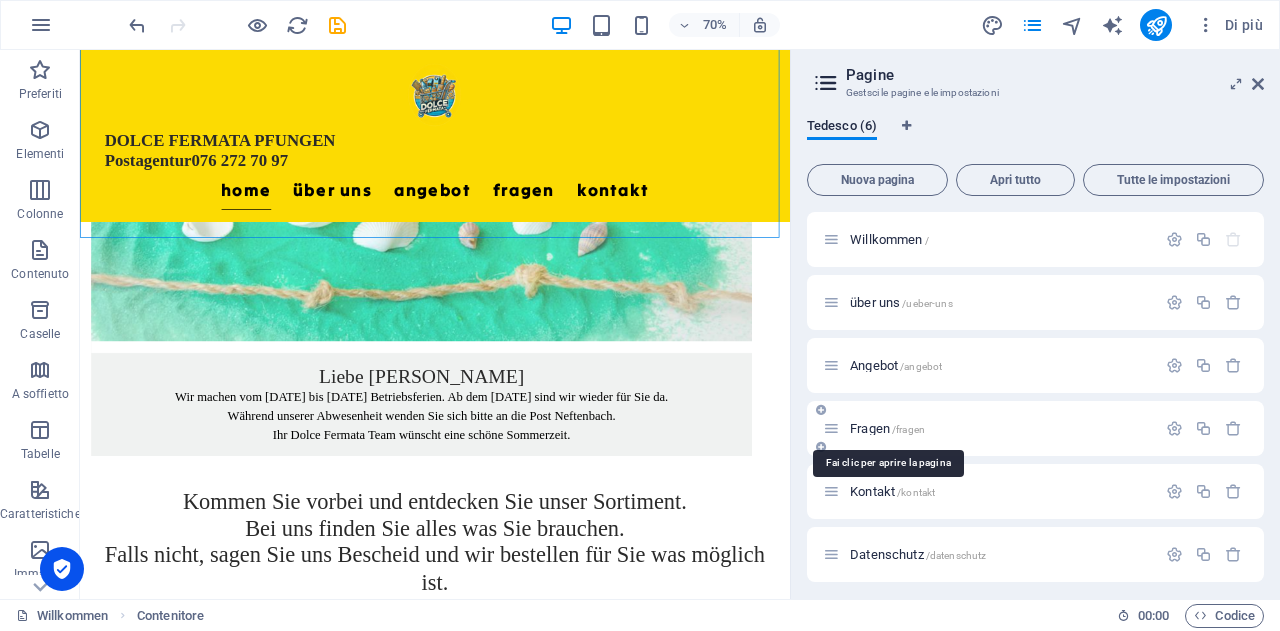 click on "Fragen /fragen" at bounding box center (887, 428) 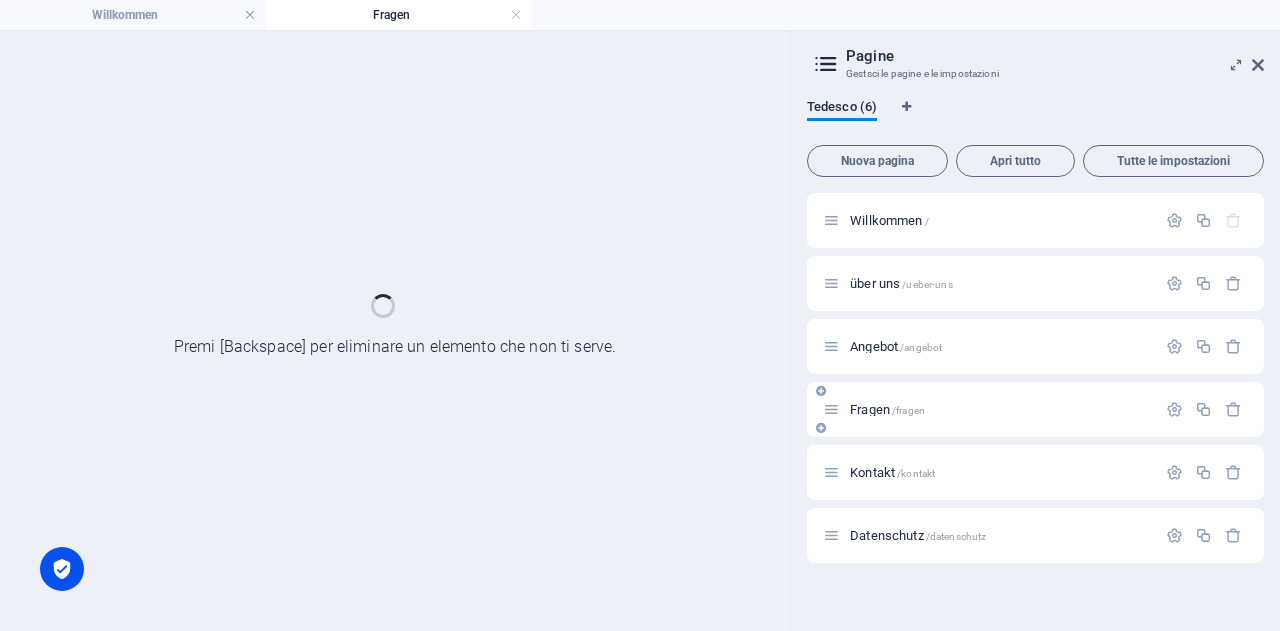 scroll, scrollTop: 0, scrollLeft: 0, axis: both 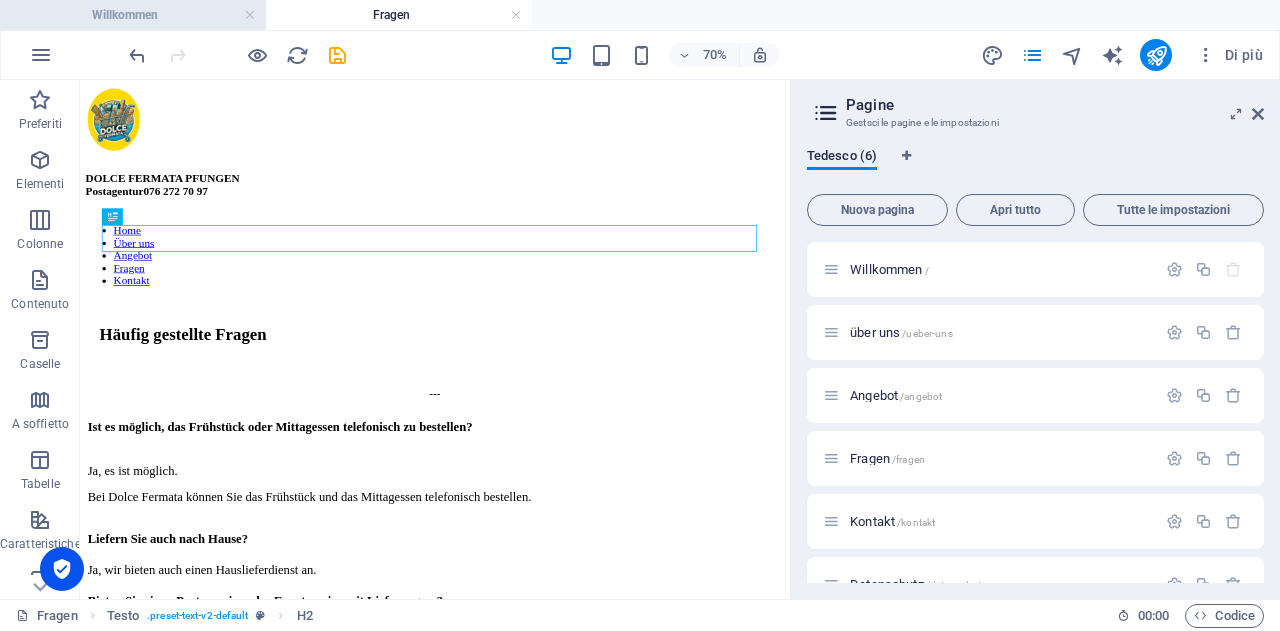 click on "Willkommen" at bounding box center [133, 15] 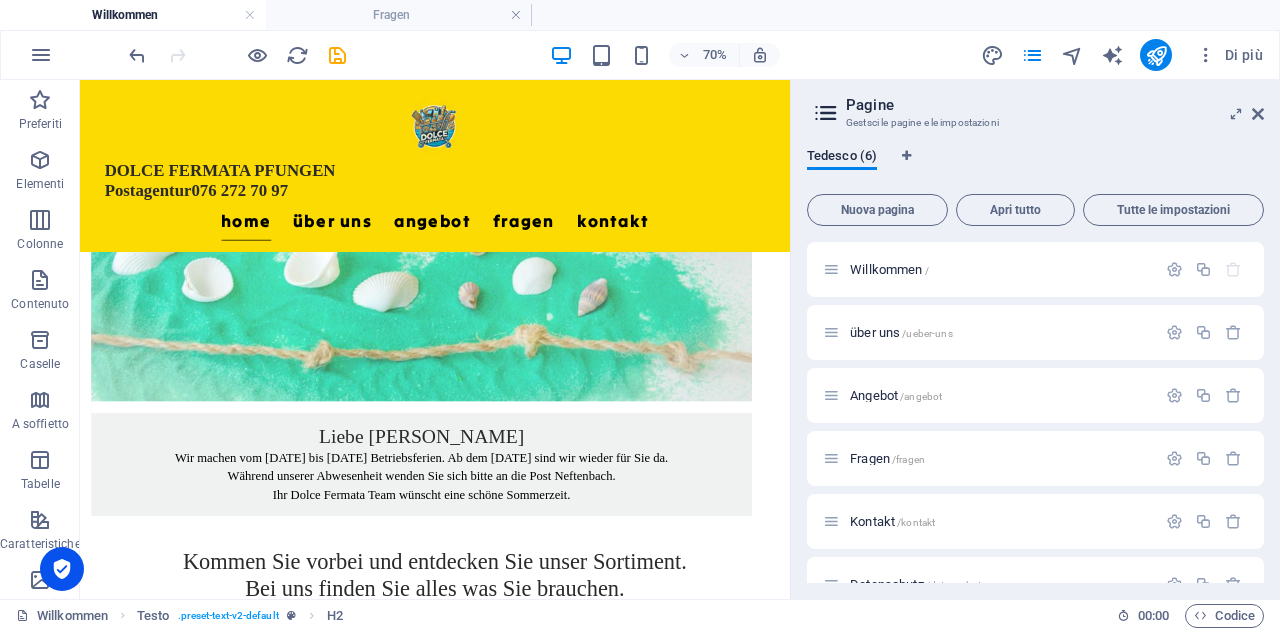 scroll, scrollTop: 1746, scrollLeft: 0, axis: vertical 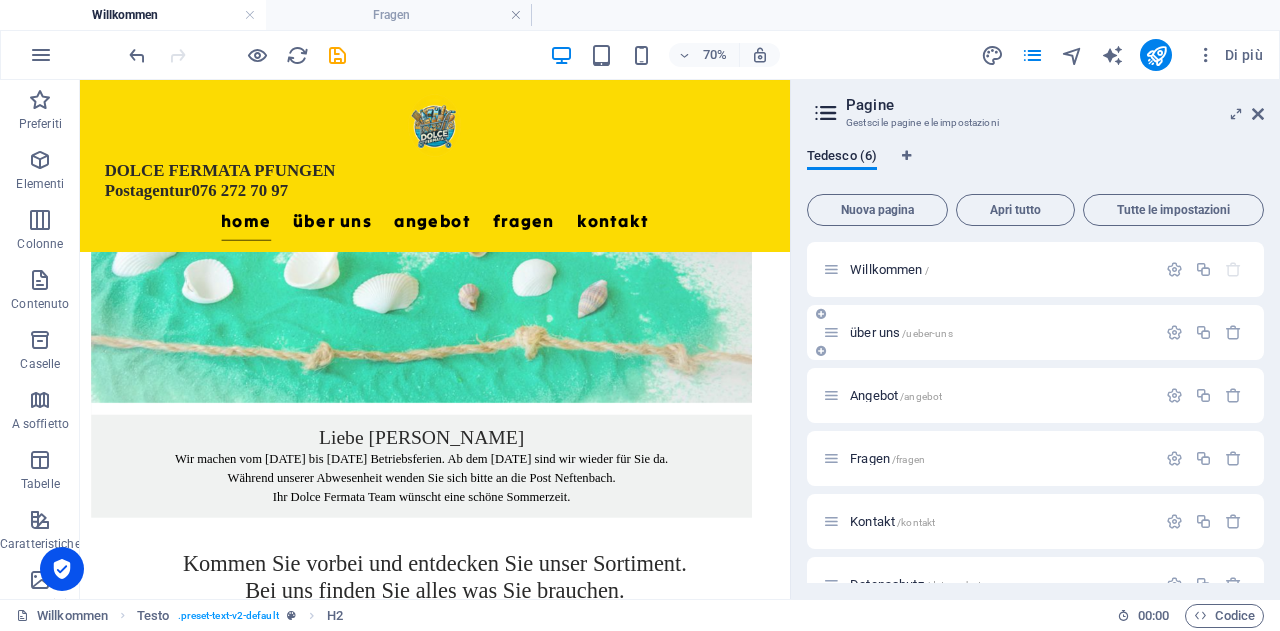 click on "über uns /ueber-uns" at bounding box center [901, 332] 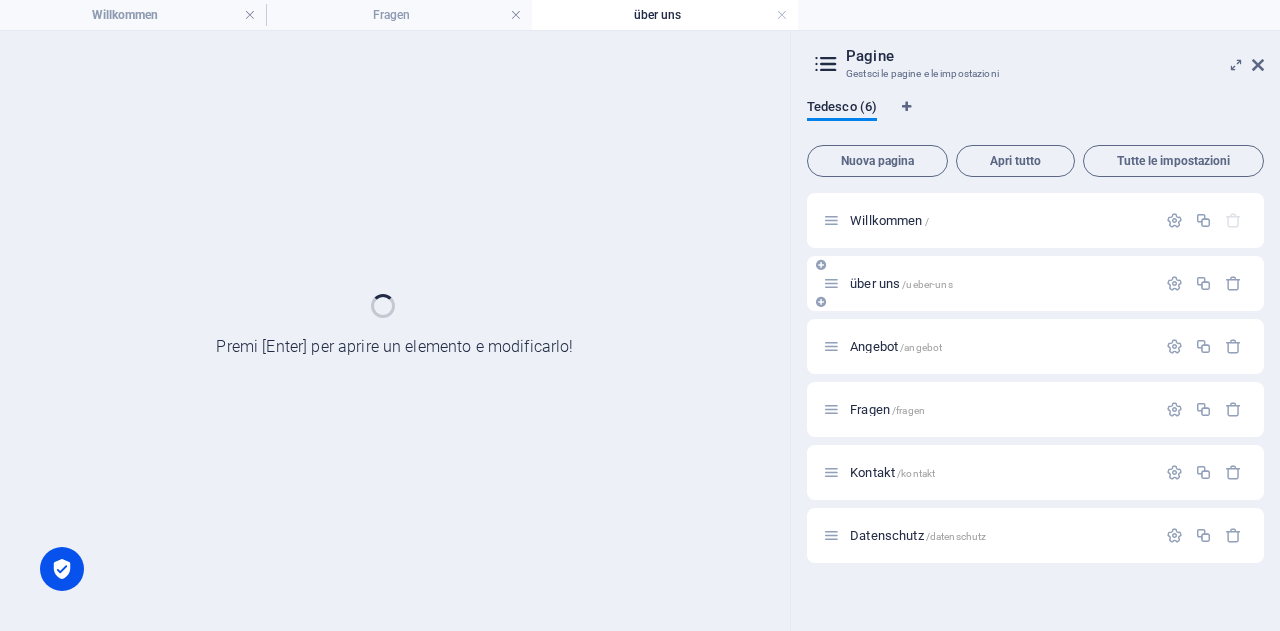 scroll, scrollTop: 0, scrollLeft: 0, axis: both 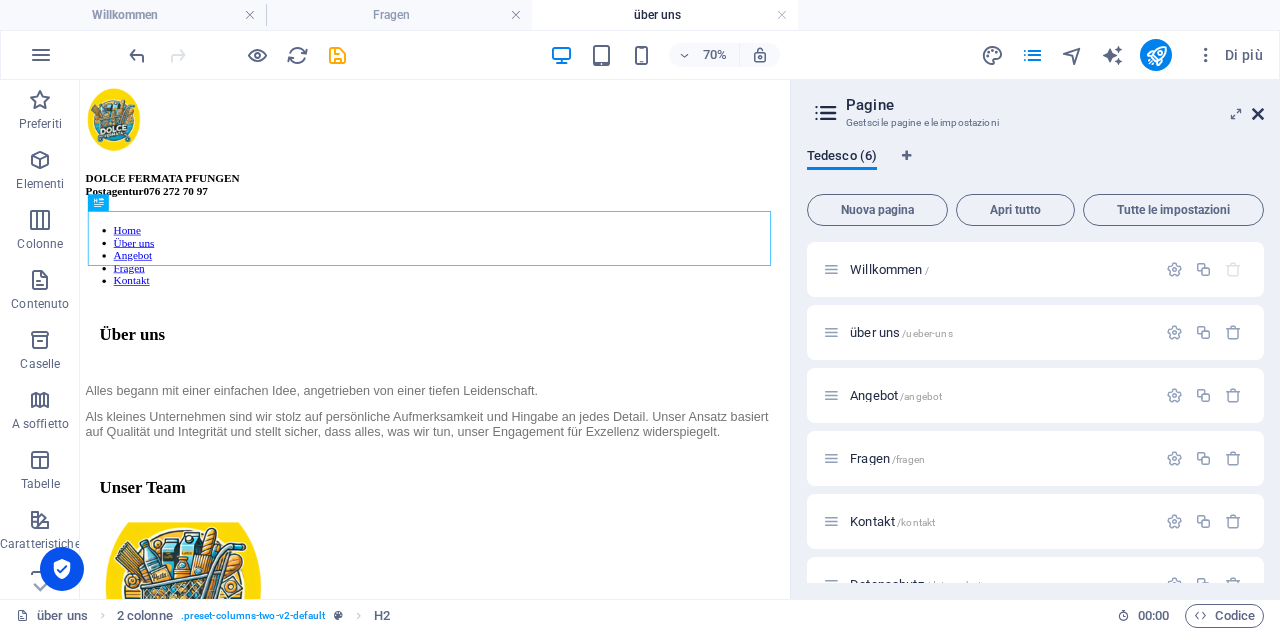 click at bounding box center (1258, 114) 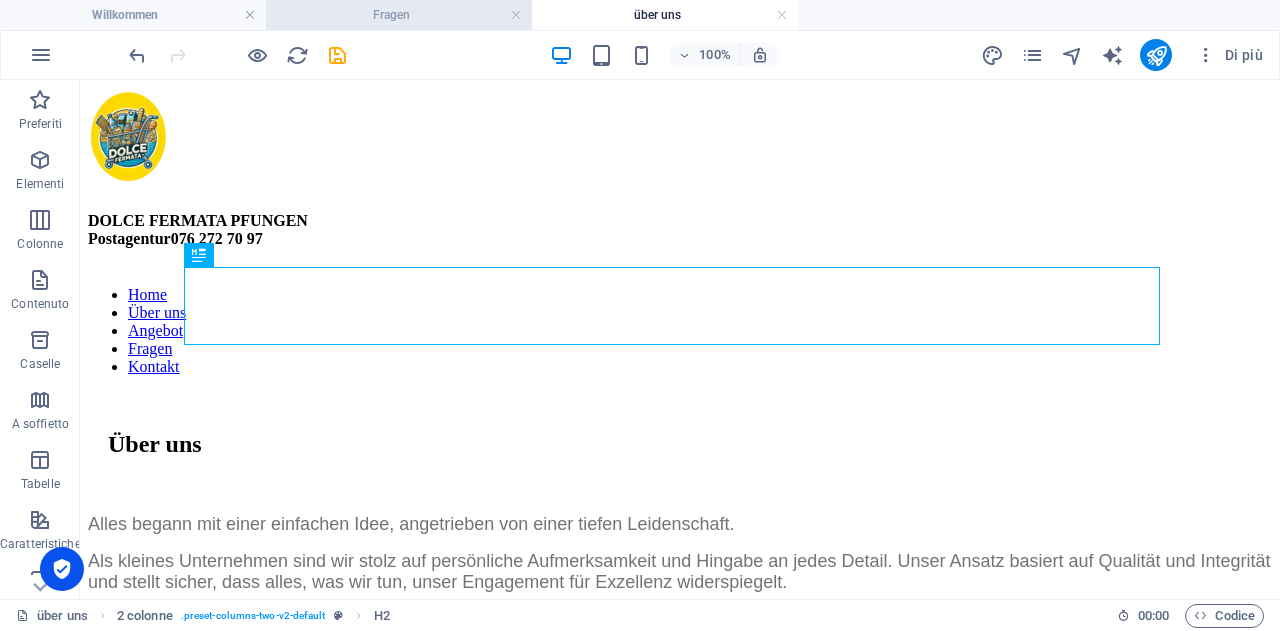 click on "Fragen" at bounding box center (399, 15) 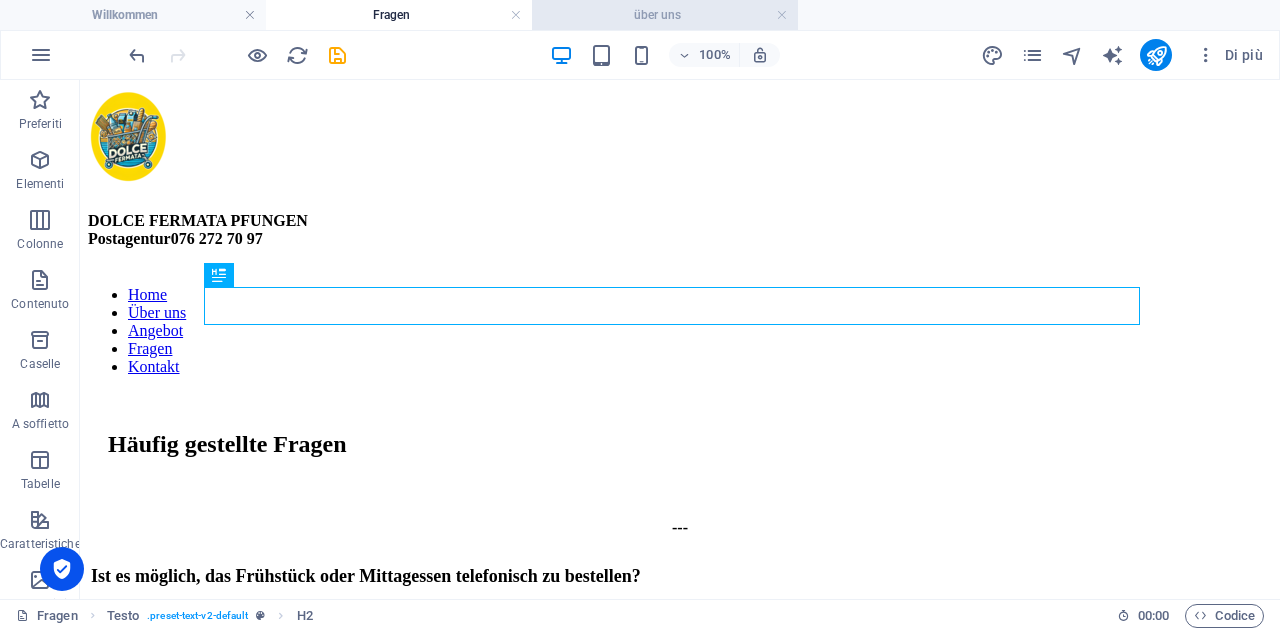 click on "über uns" at bounding box center (665, 15) 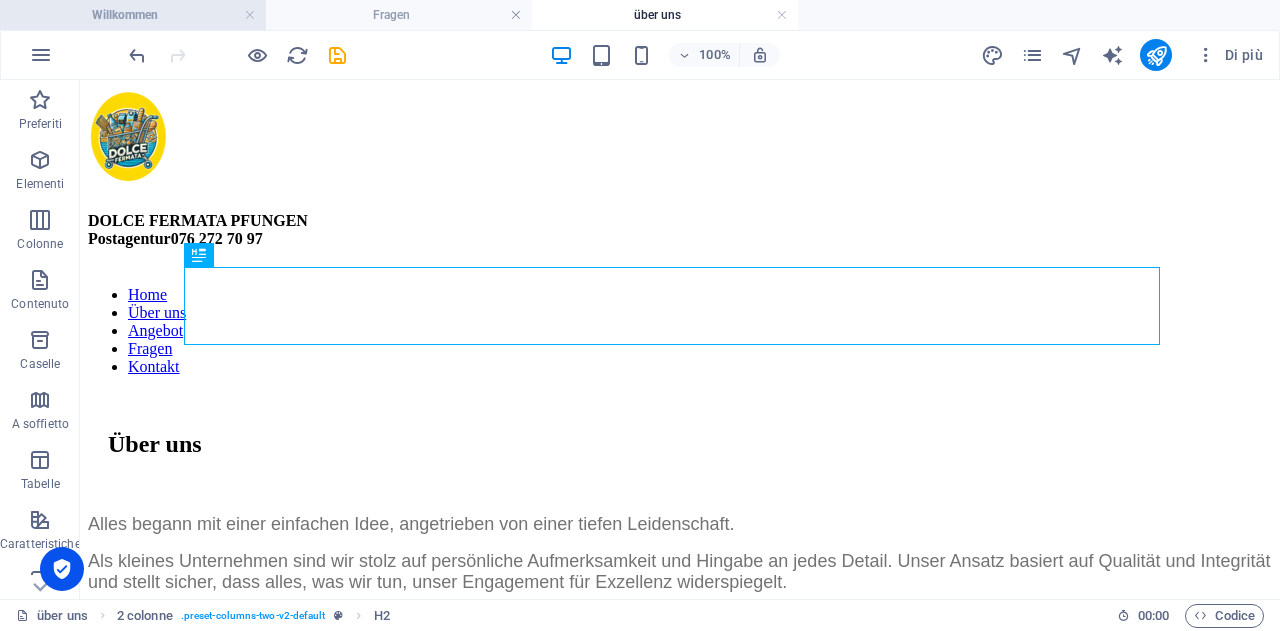 click on "Willkommen" at bounding box center [133, 15] 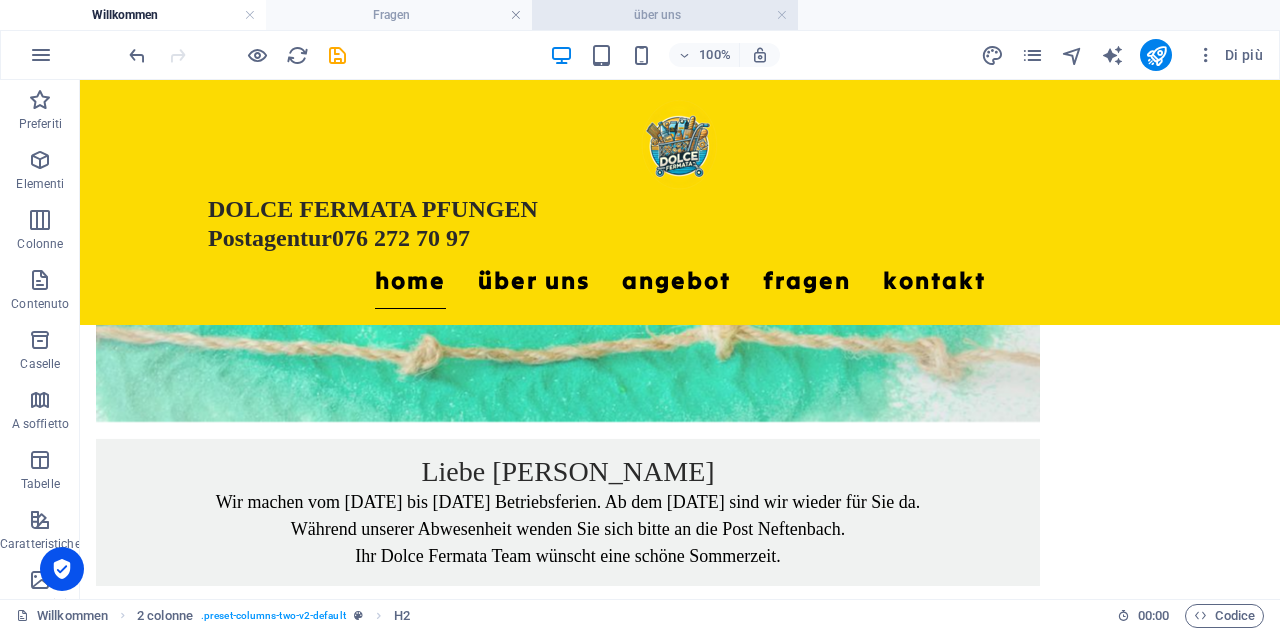 click on "über uns" at bounding box center (665, 15) 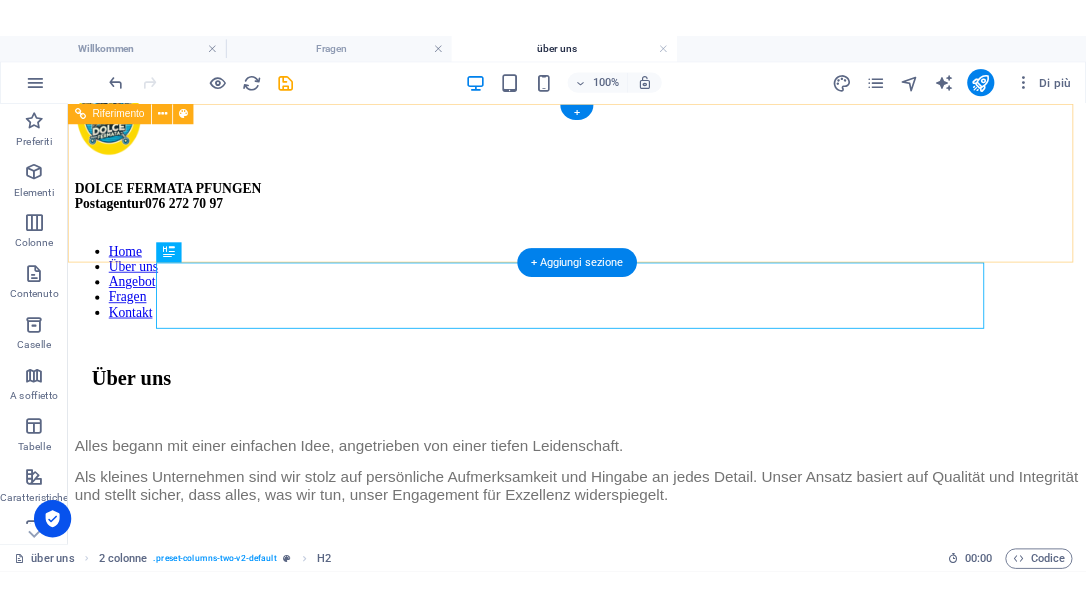 scroll, scrollTop: 0, scrollLeft: 0, axis: both 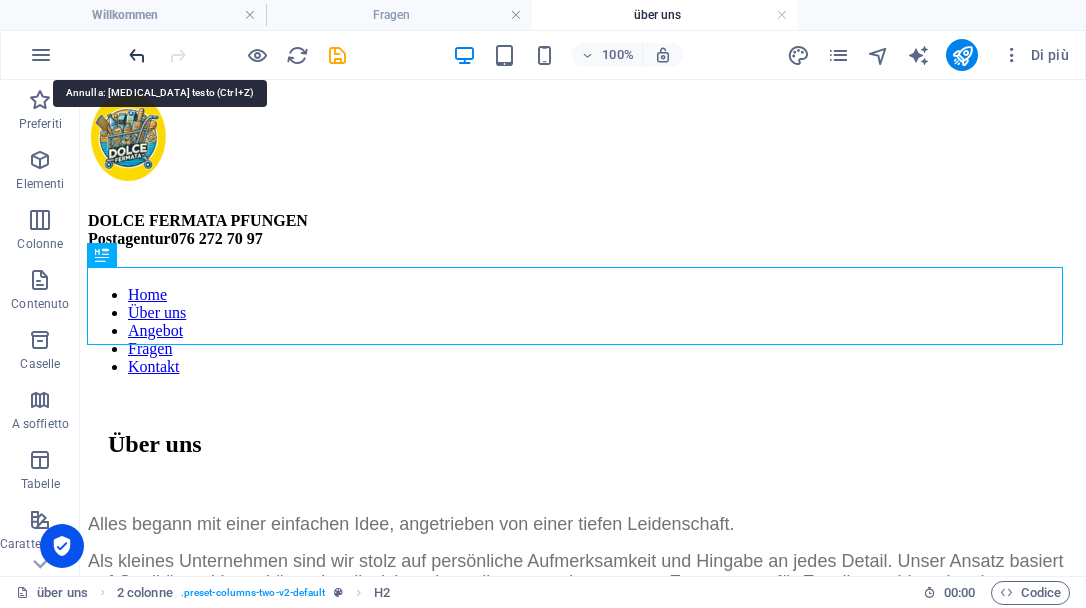 click at bounding box center (137, 55) 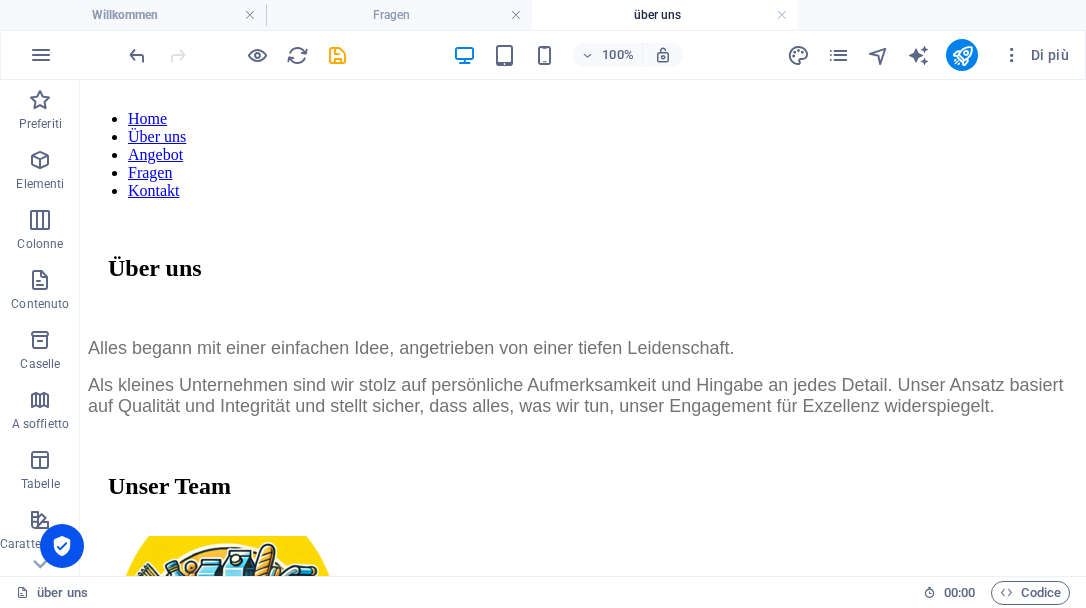 scroll, scrollTop: 0, scrollLeft: 0, axis: both 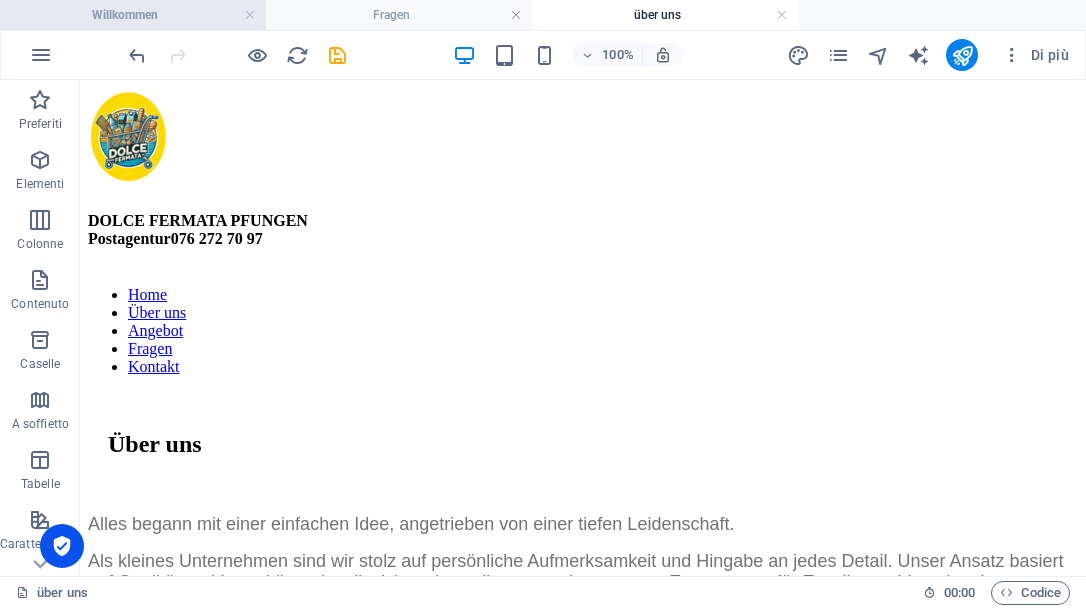 click on "Willkommen" at bounding box center (133, 15) 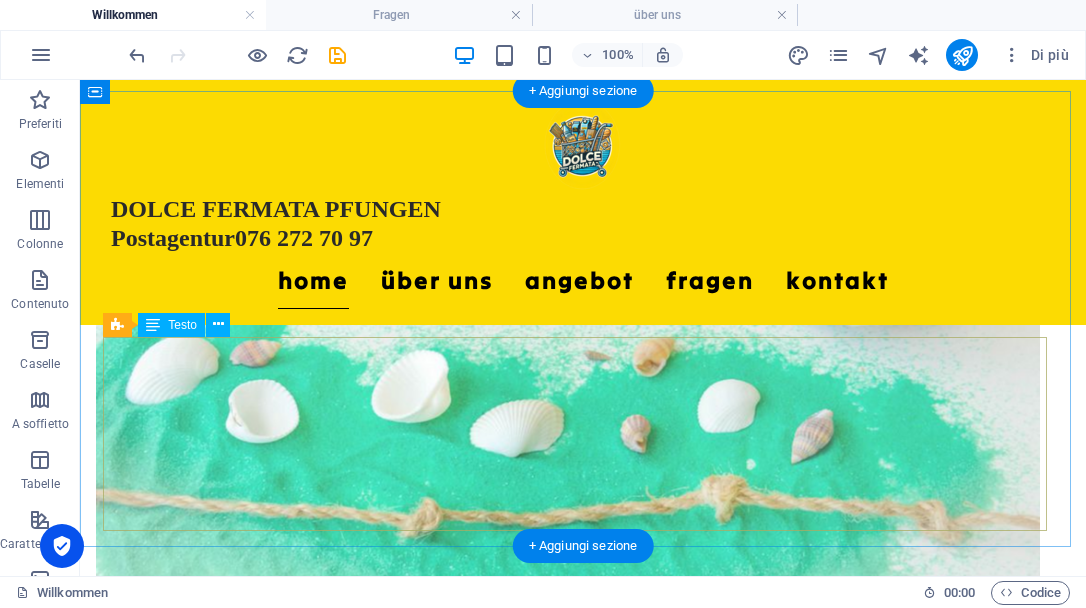 scroll, scrollTop: 1446, scrollLeft: 0, axis: vertical 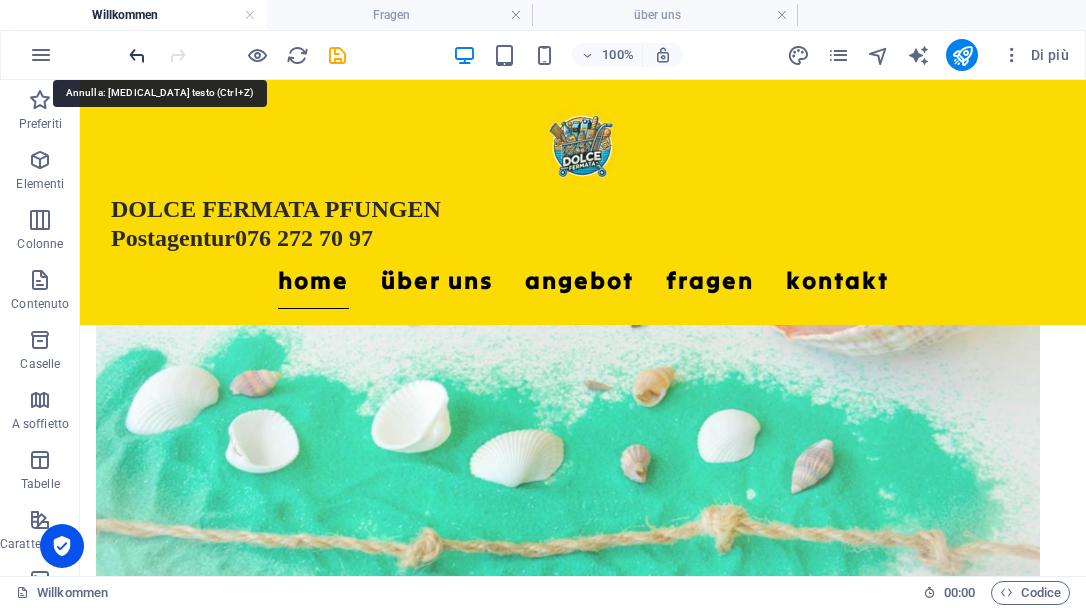 click at bounding box center [137, 55] 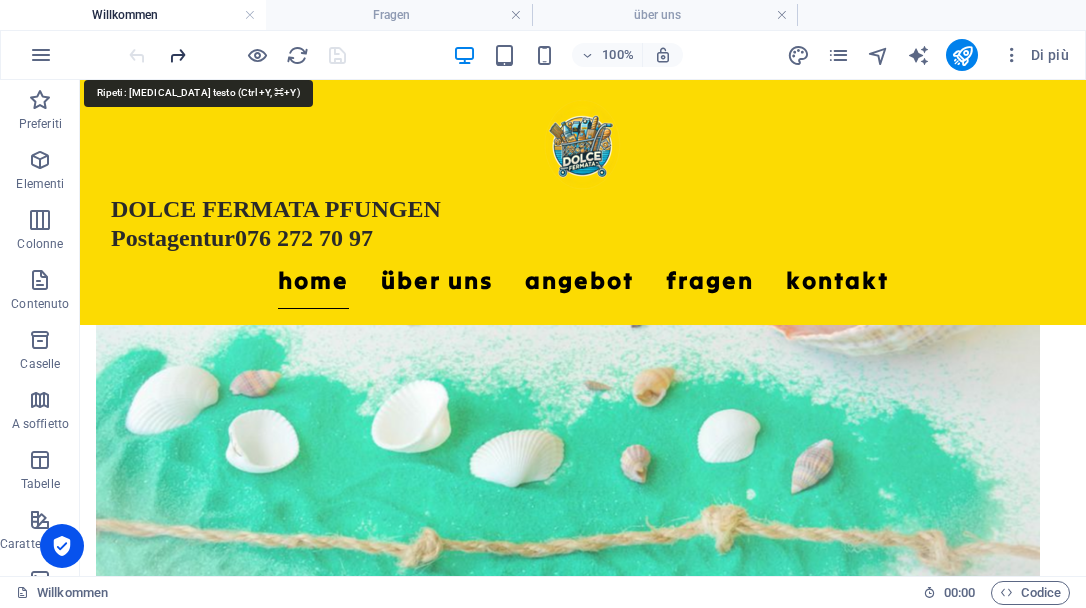 click at bounding box center [177, 55] 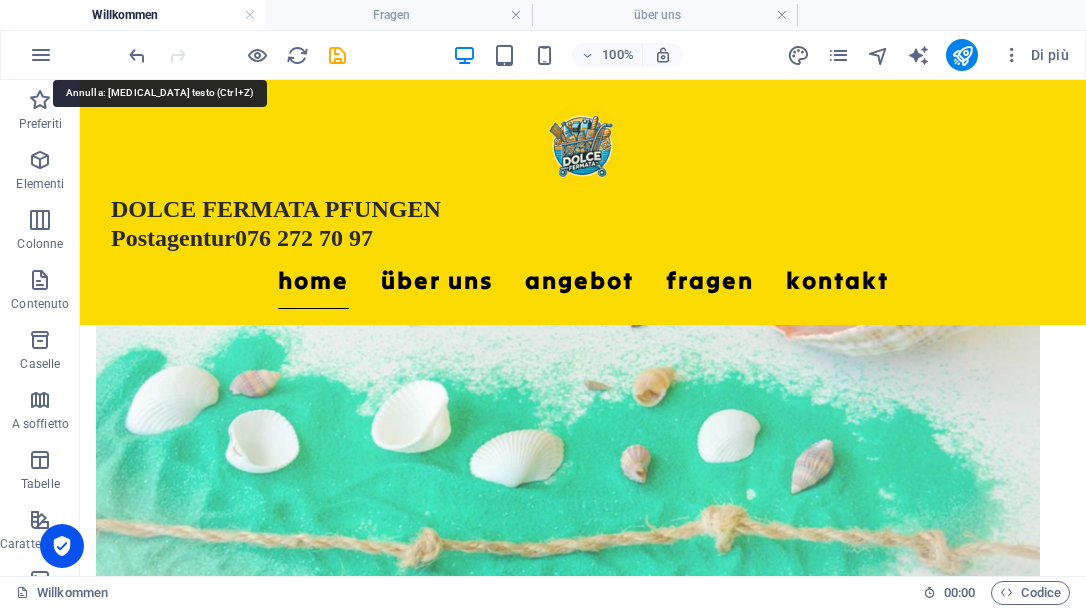 click at bounding box center [137, 55] 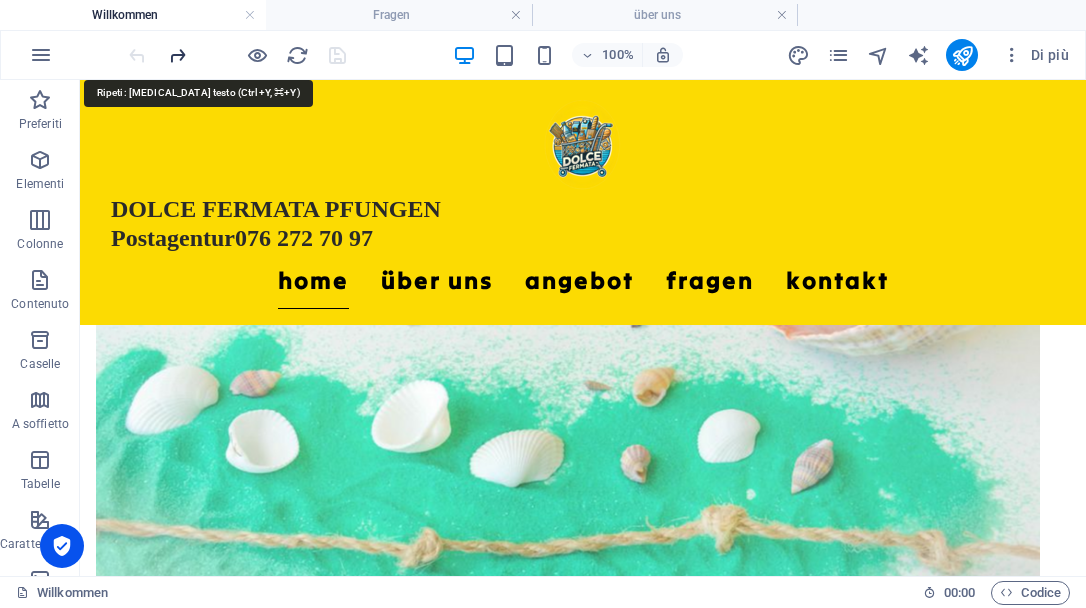 click at bounding box center (177, 55) 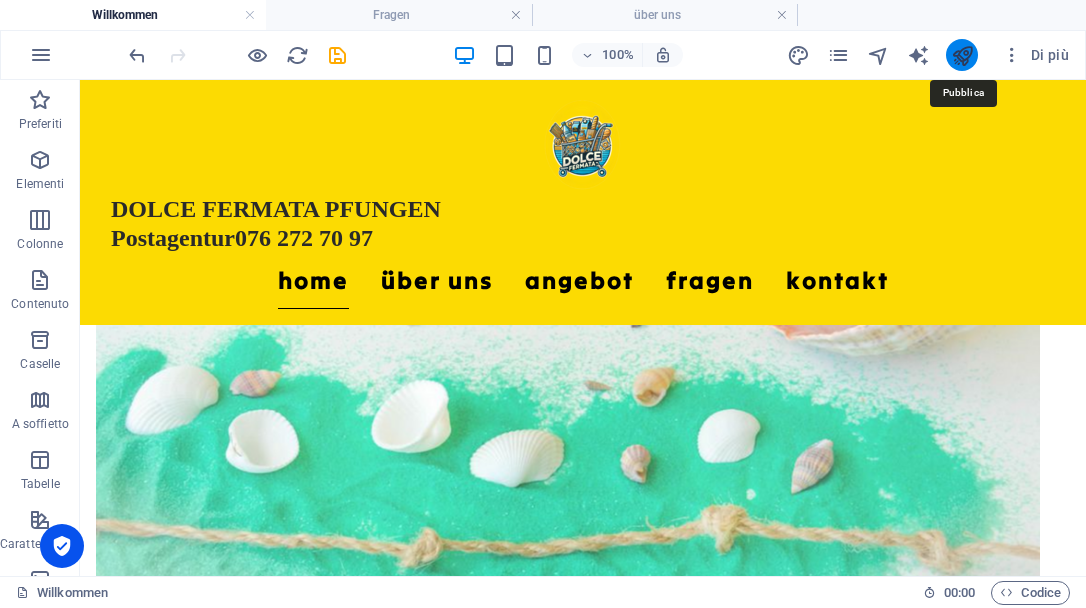 click at bounding box center (962, 55) 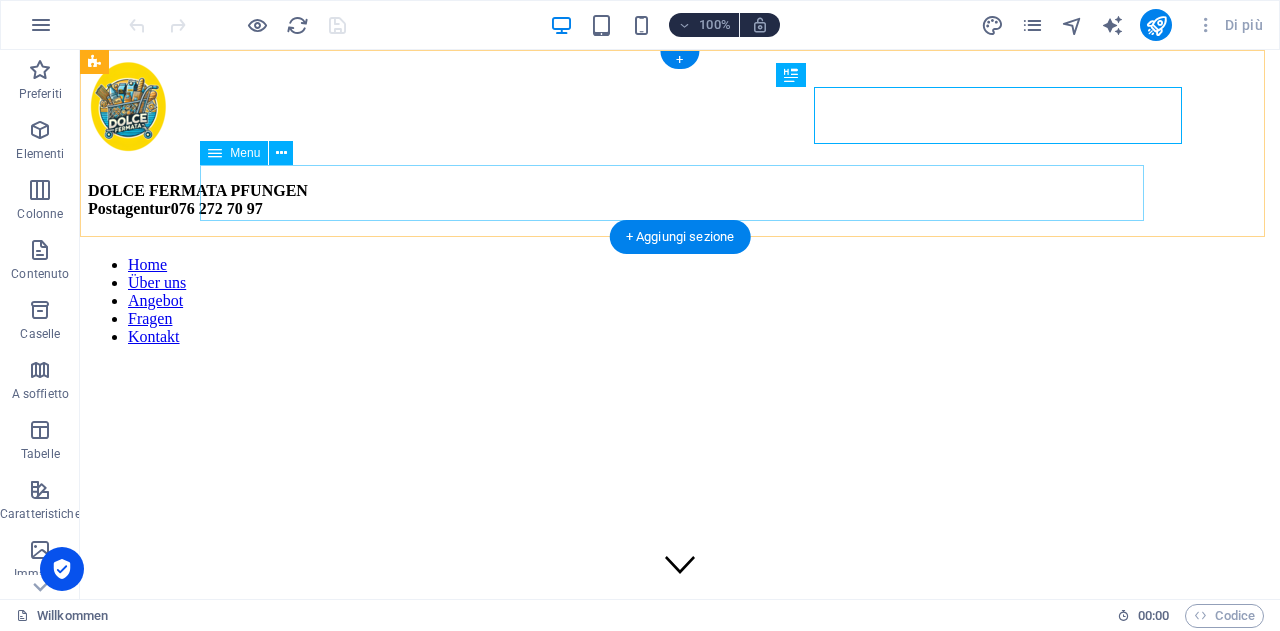 scroll, scrollTop: 0, scrollLeft: 0, axis: both 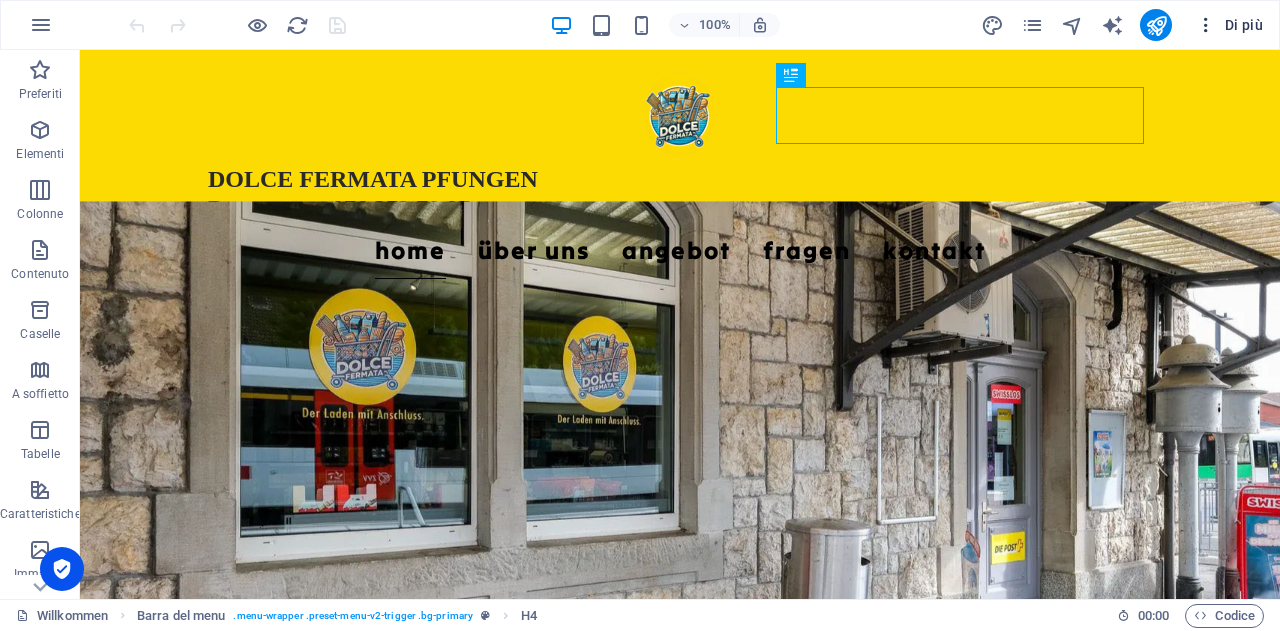 click on "Di più" at bounding box center (1229, 25) 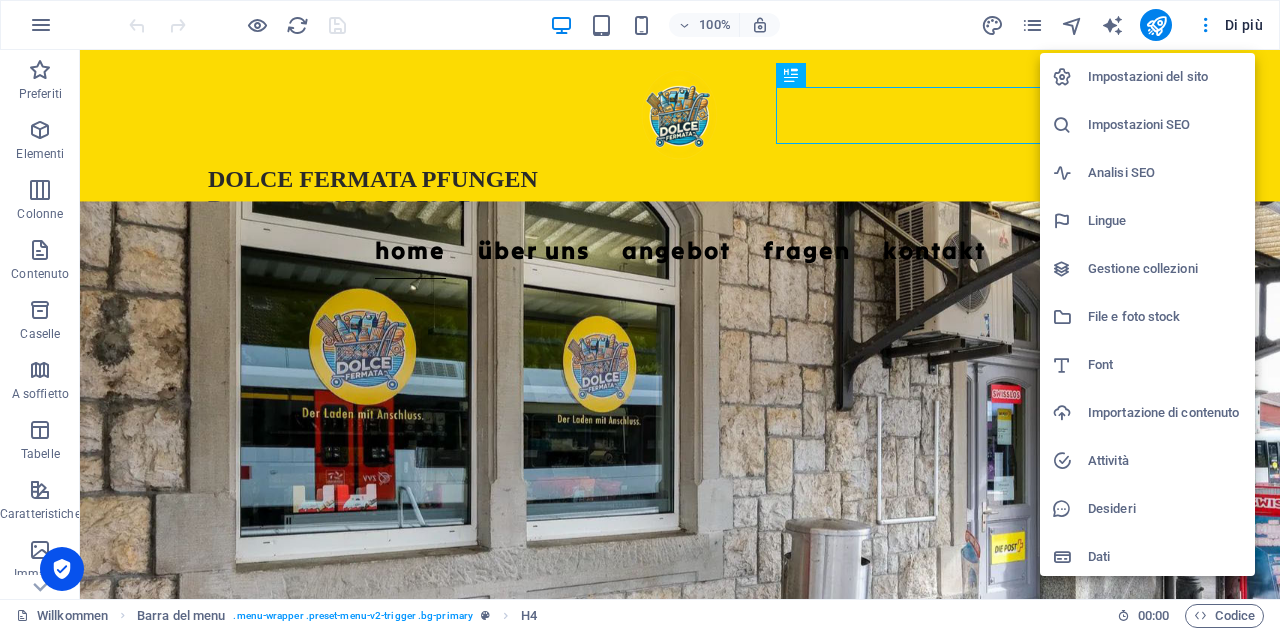 click on "Impostazioni SEO" at bounding box center [1165, 125] 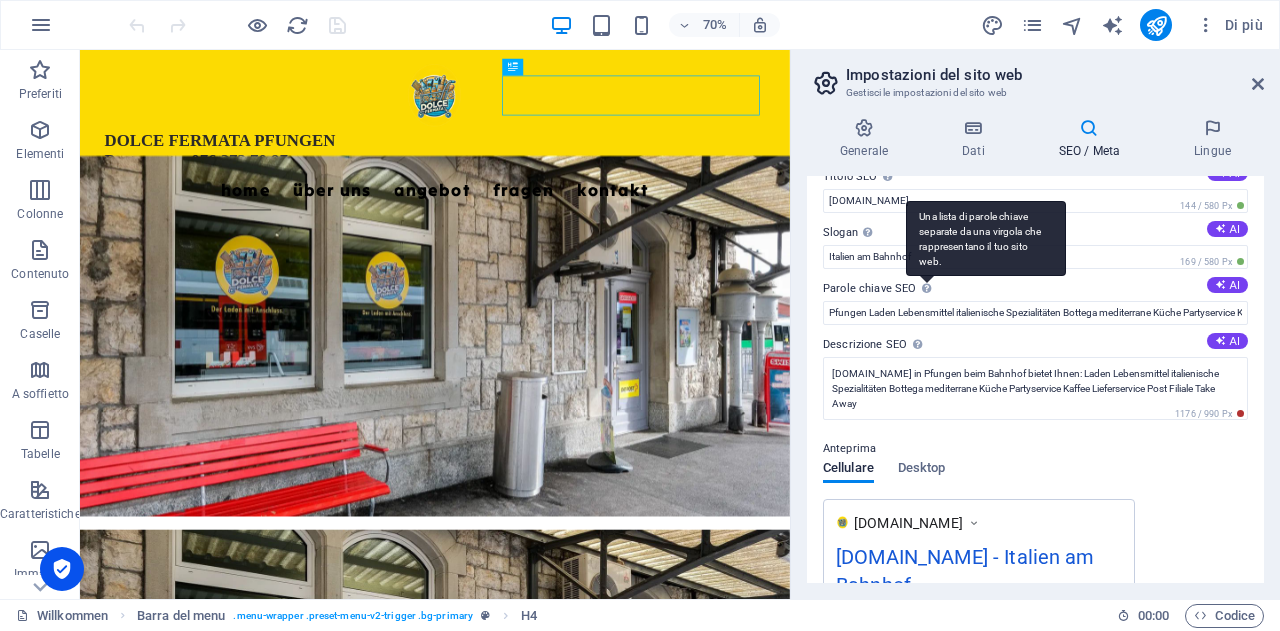 scroll, scrollTop: 0, scrollLeft: 0, axis: both 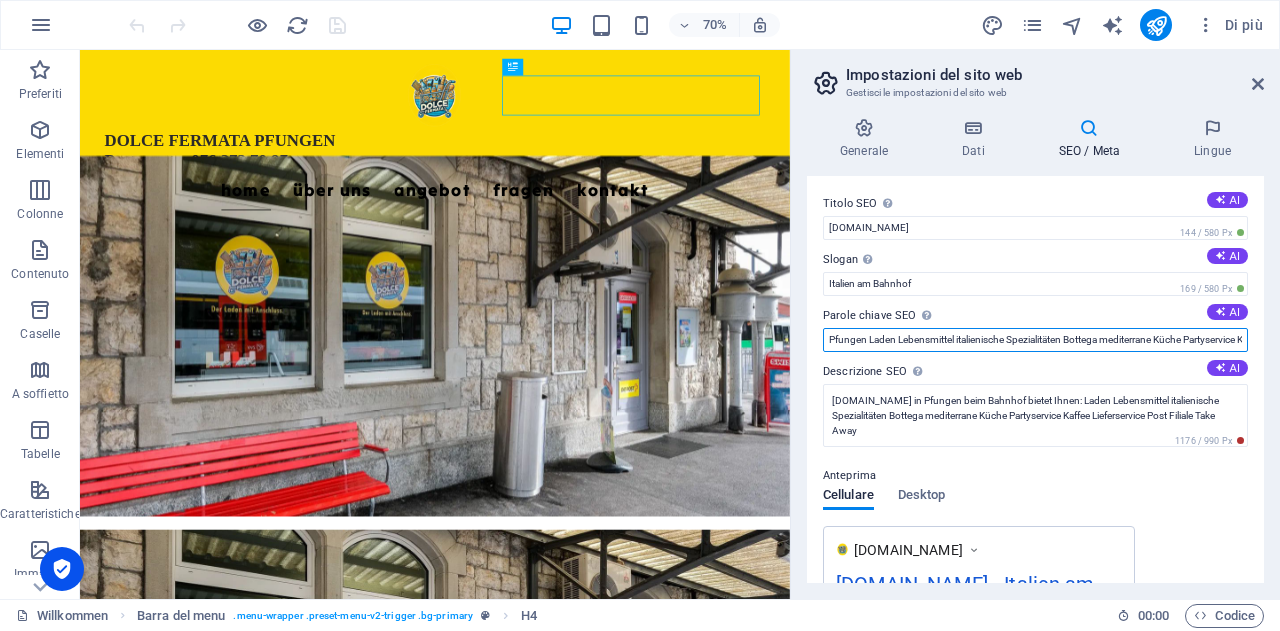 click on "Pfungen Laden Lebensmittel italienische Spezialitäten Bottega mediterrane Küche Partyservice Kaffee Lieferservice Post Filiale Take Away" at bounding box center (1035, 340) 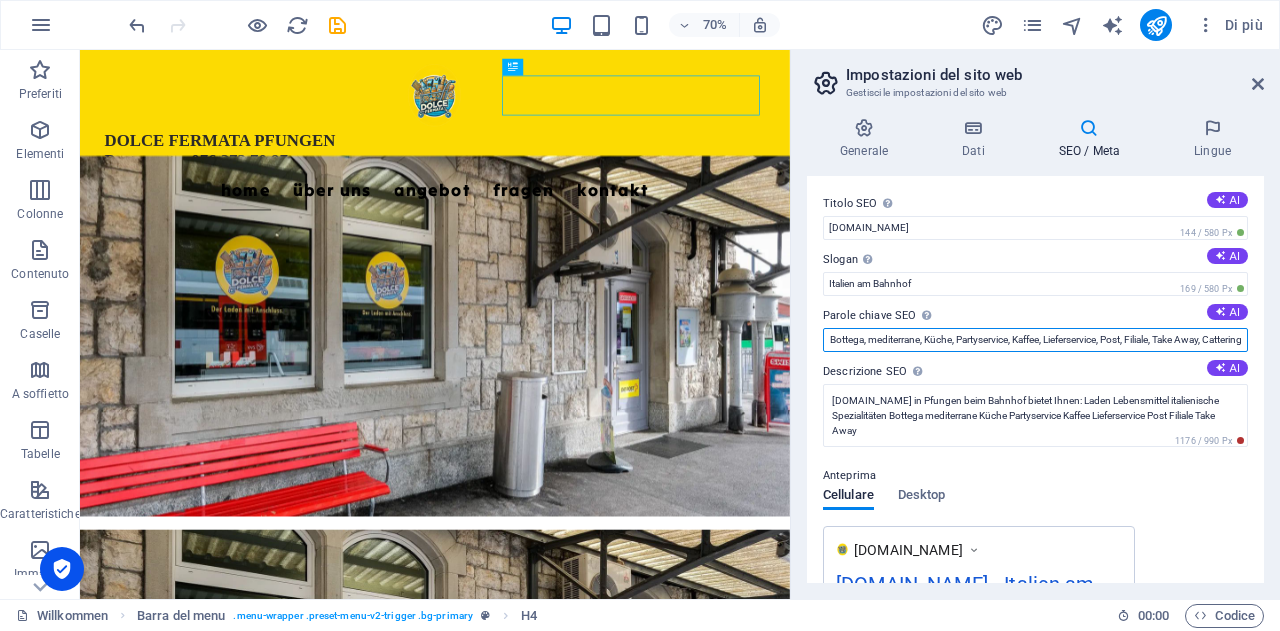scroll, scrollTop: 0, scrollLeft: 274, axis: horizontal 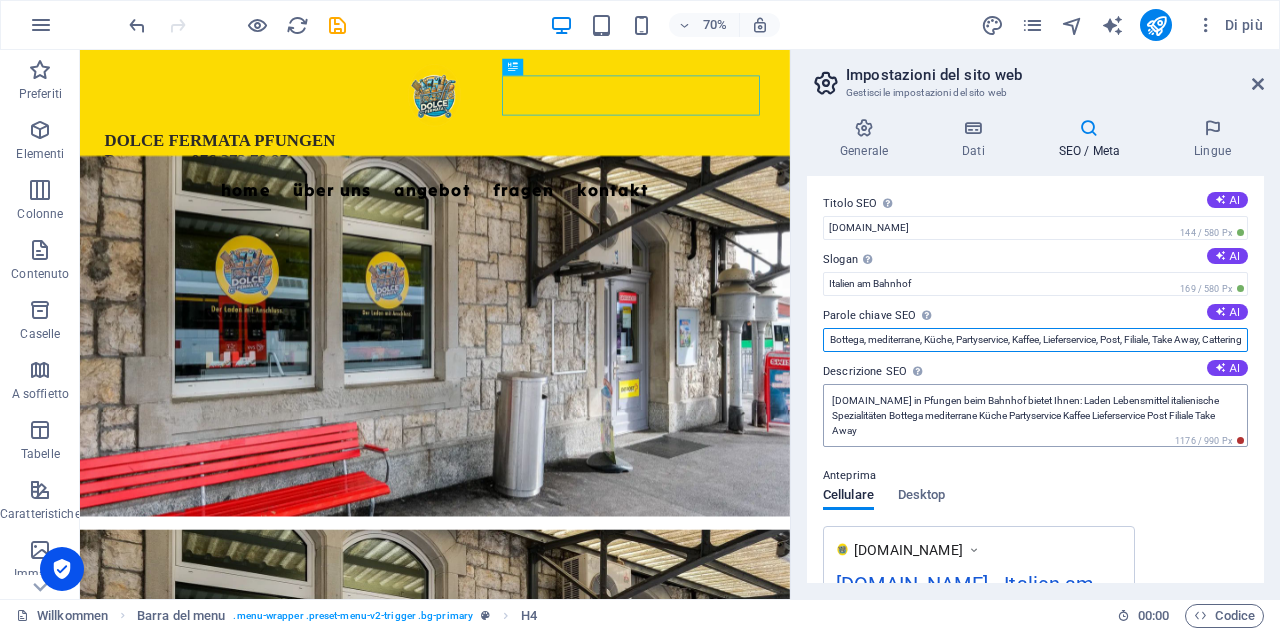 type on "Pfungen, Laden, Lebensmittel, italienische, Spezialitäten, Bottega, mediterrane, Küche, Partyservice, Kaffee, Lieferservice, Post, Filiale, Take Away, Cattering" 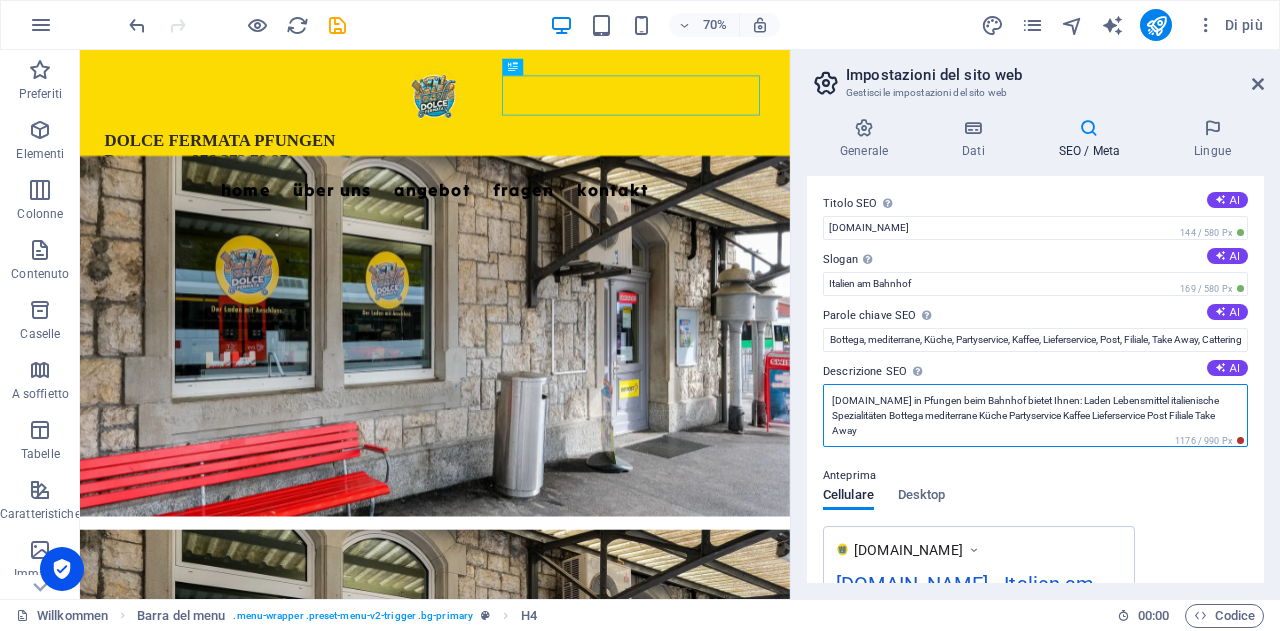 click on "[DOMAIN_NAME] in Pfungen beim Bahnhof bietet Ihnen: Laden Lebensmittel italienische Spezialitäten Bottega mediterrane Küche Partyservice Kaffee Lieferservice Post Filiale Take Away" at bounding box center (1035, 415) 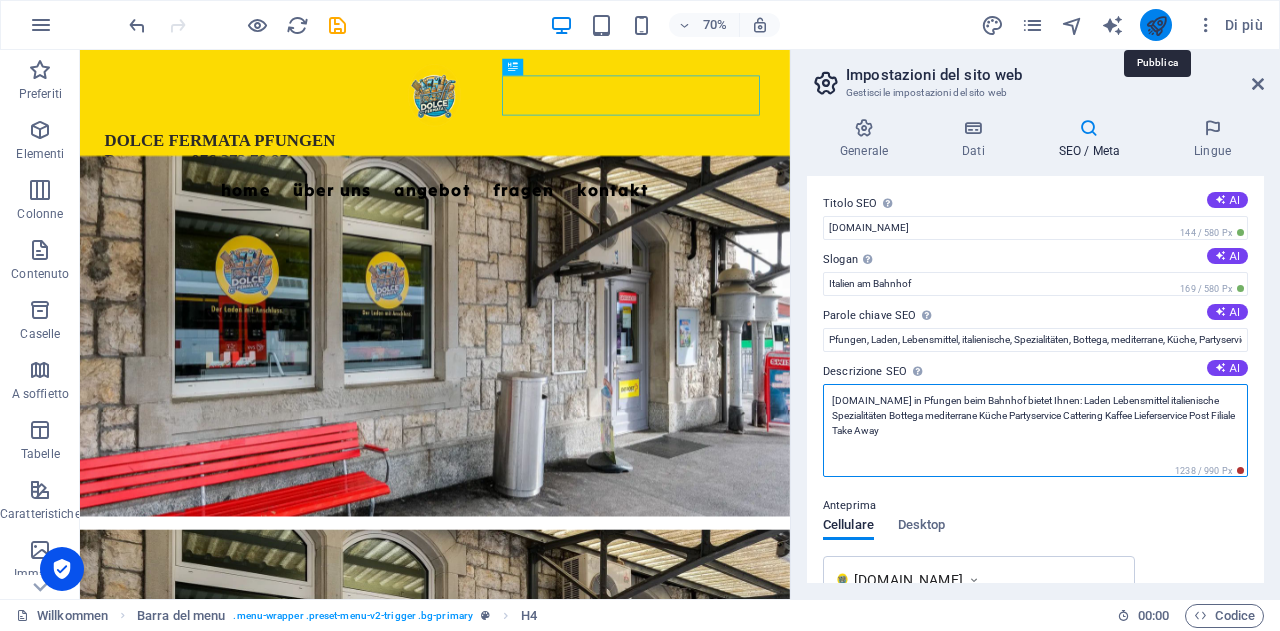 type on "[DOMAIN_NAME] in Pfungen beim Bahnhof bietet Ihnen: Laden Lebensmittel italienische Spezialitäten Bottega mediterrane Küche Partyservice Cattering Kaffee Lieferservice Post Filiale Take Away" 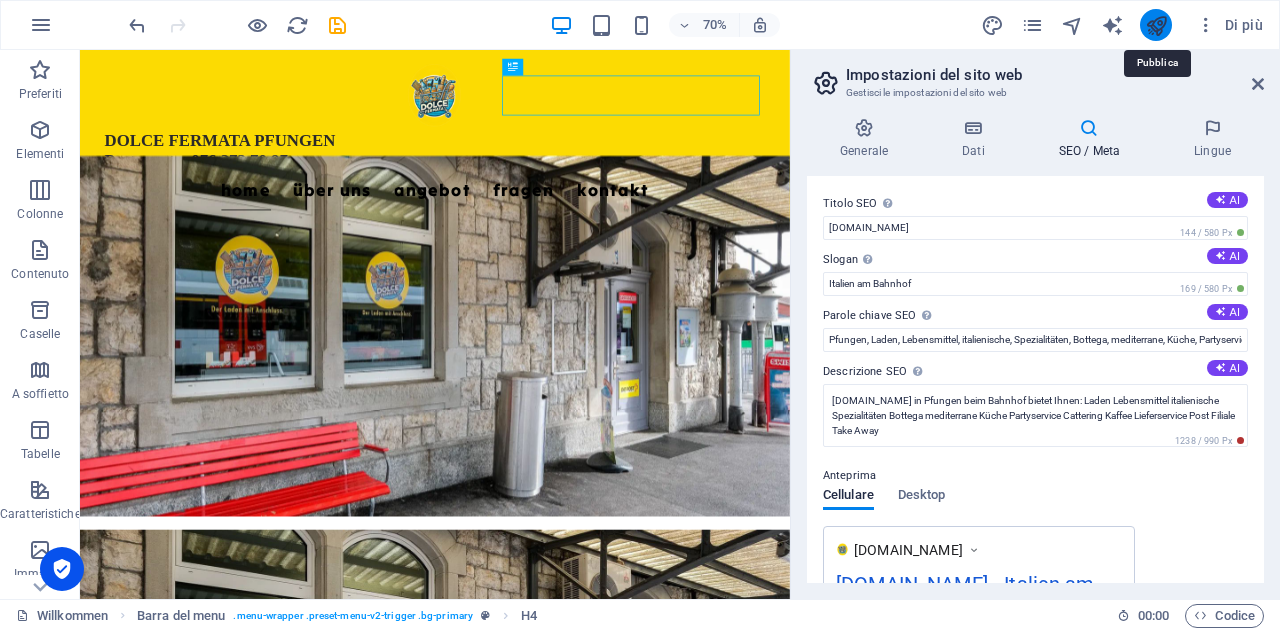 click at bounding box center [1156, 25] 